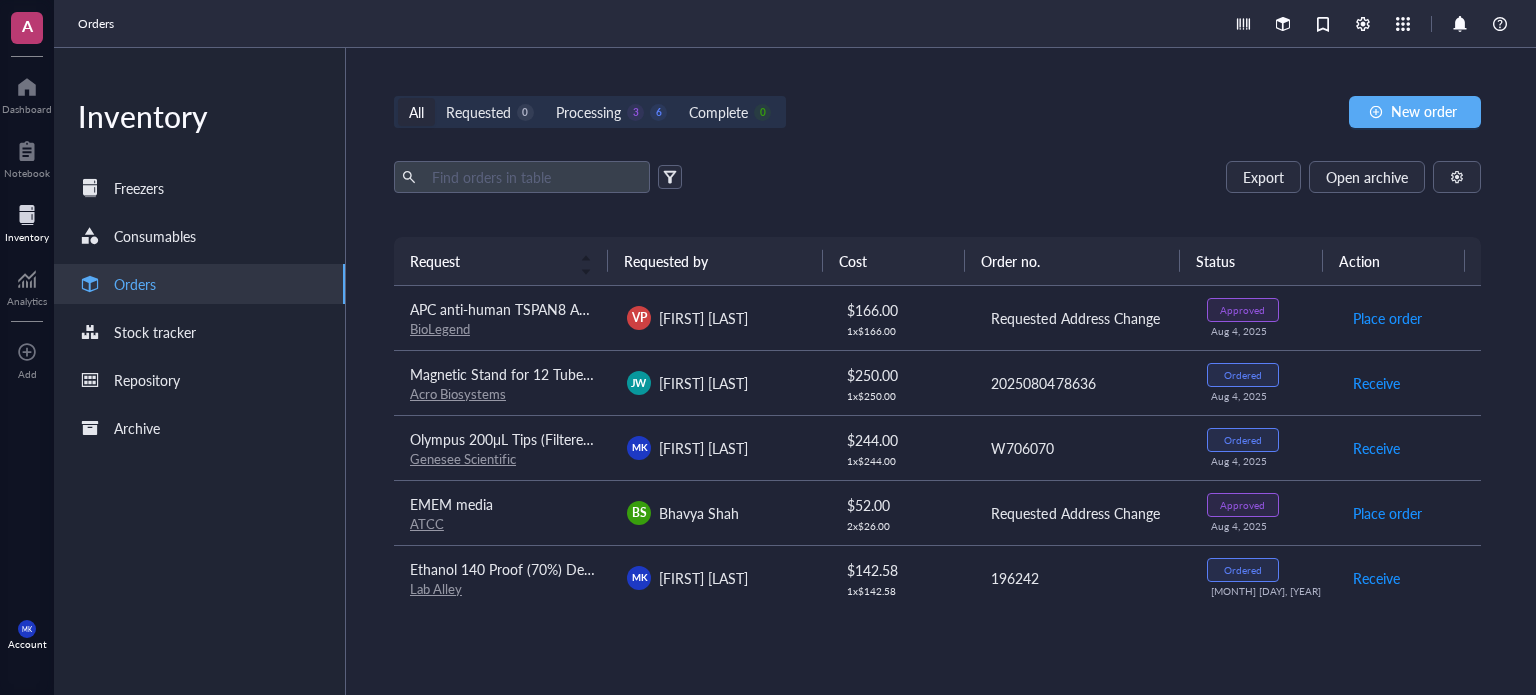 scroll, scrollTop: 0, scrollLeft: 0, axis: both 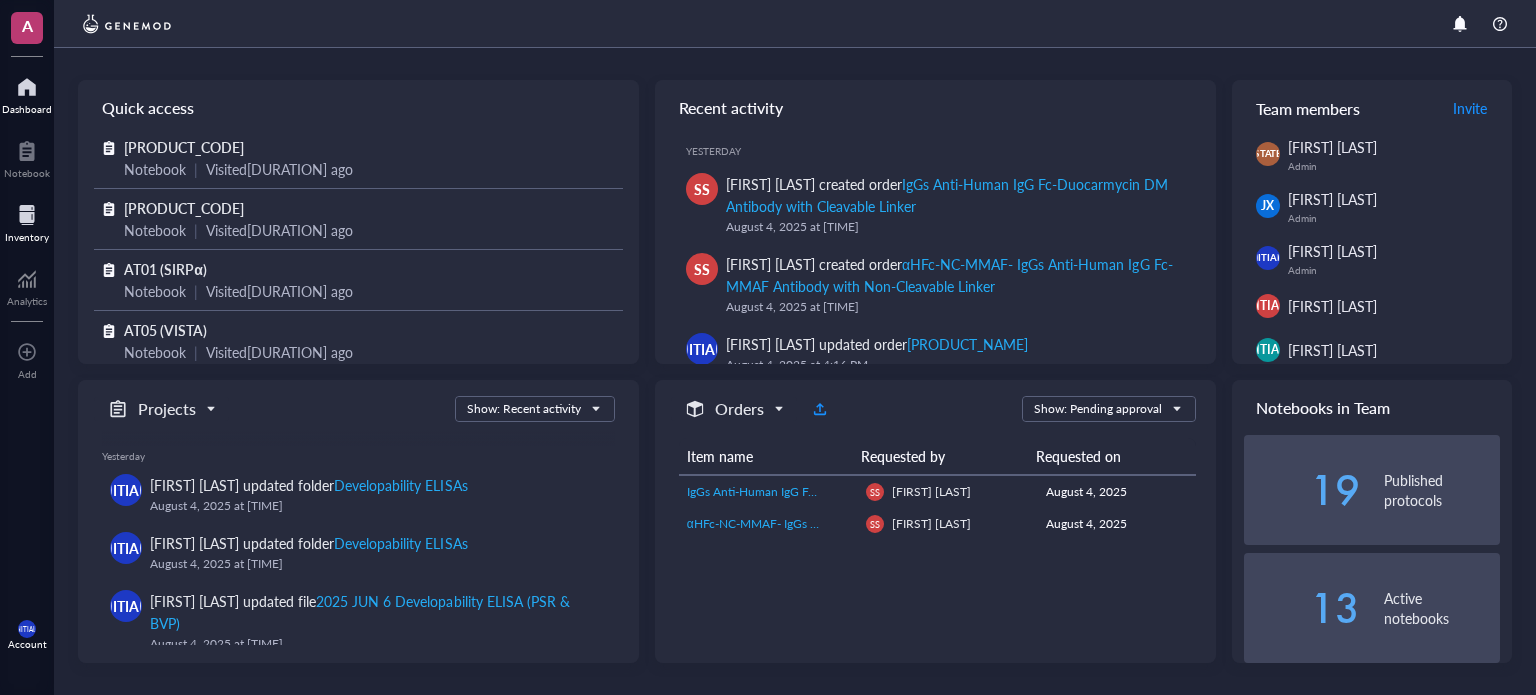 click on "Inventory" at bounding box center (27, 237) 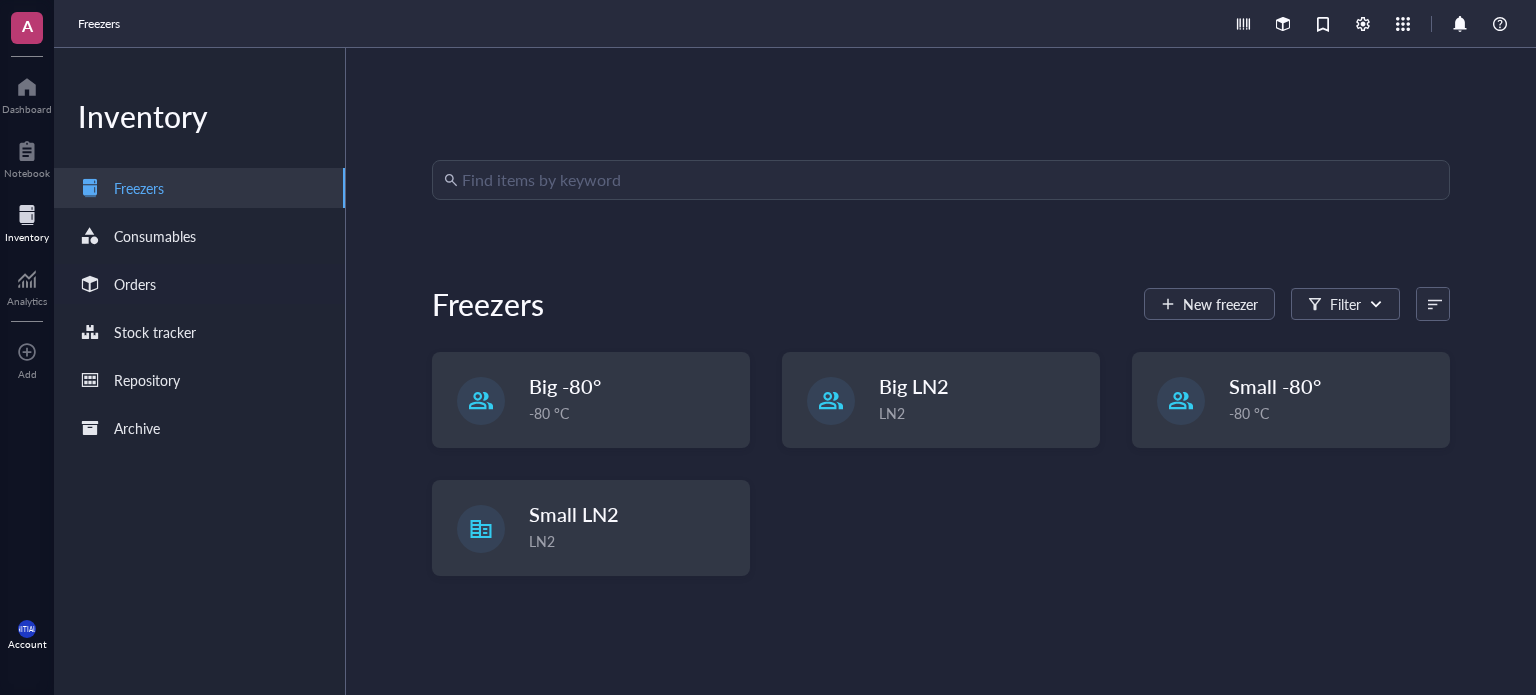 click on "Orders" at bounding box center (199, 284) 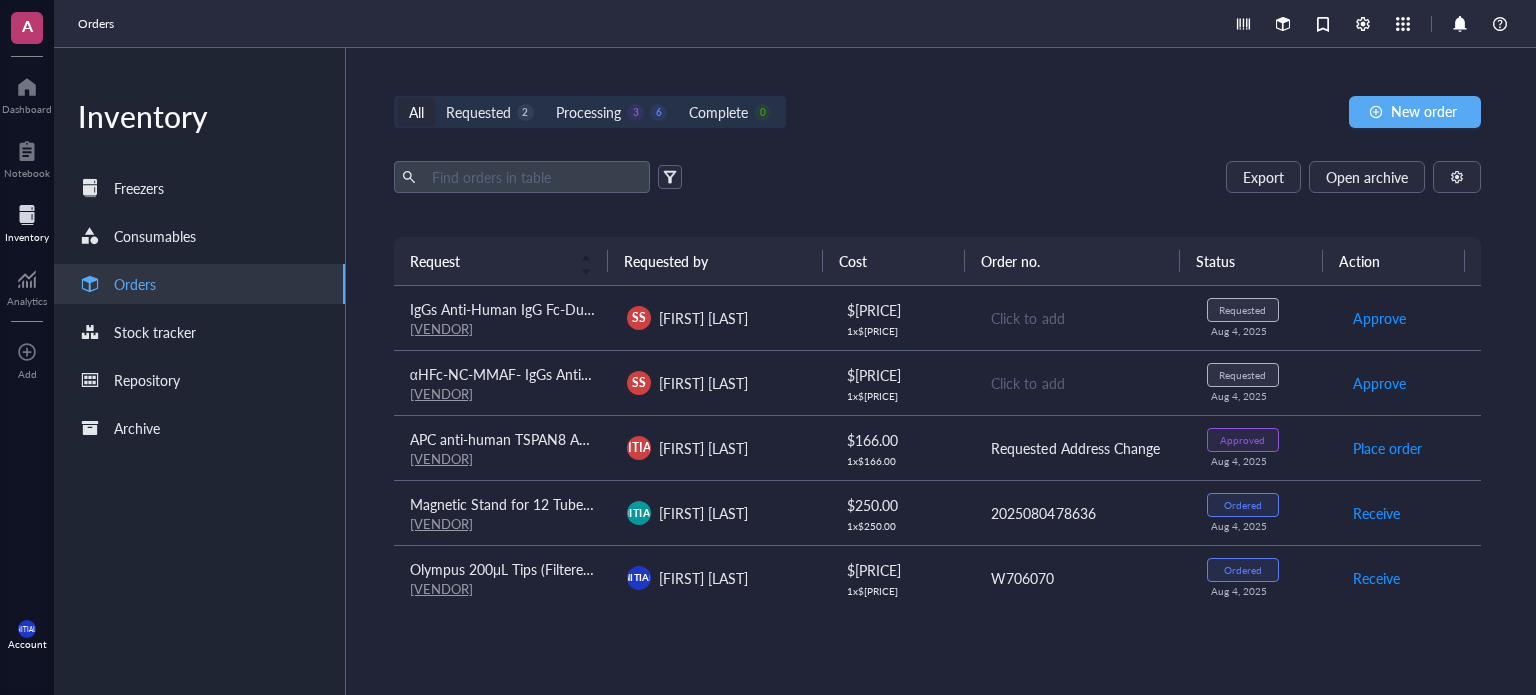 click on "[FIRST] [LAST]" at bounding box center [719, 383] 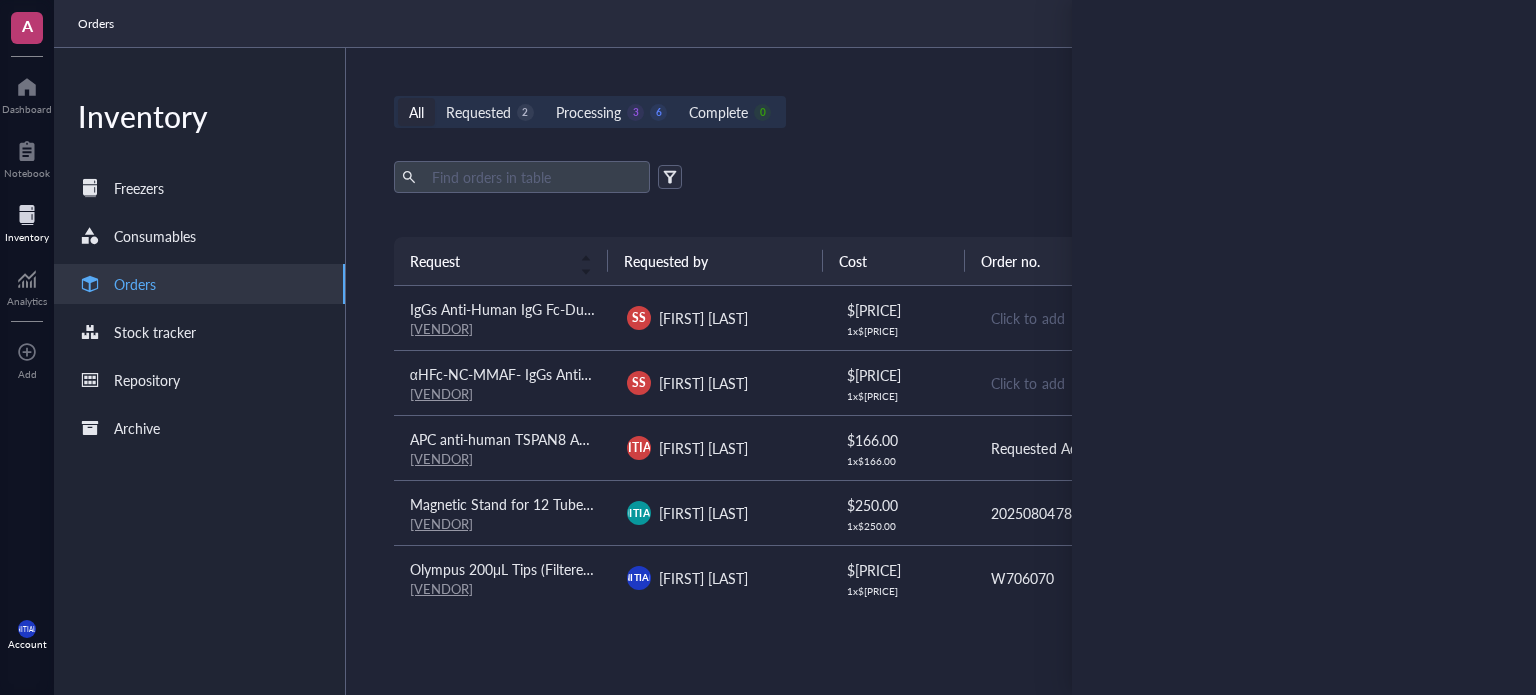click on "Cost" at bounding box center [894, 261] 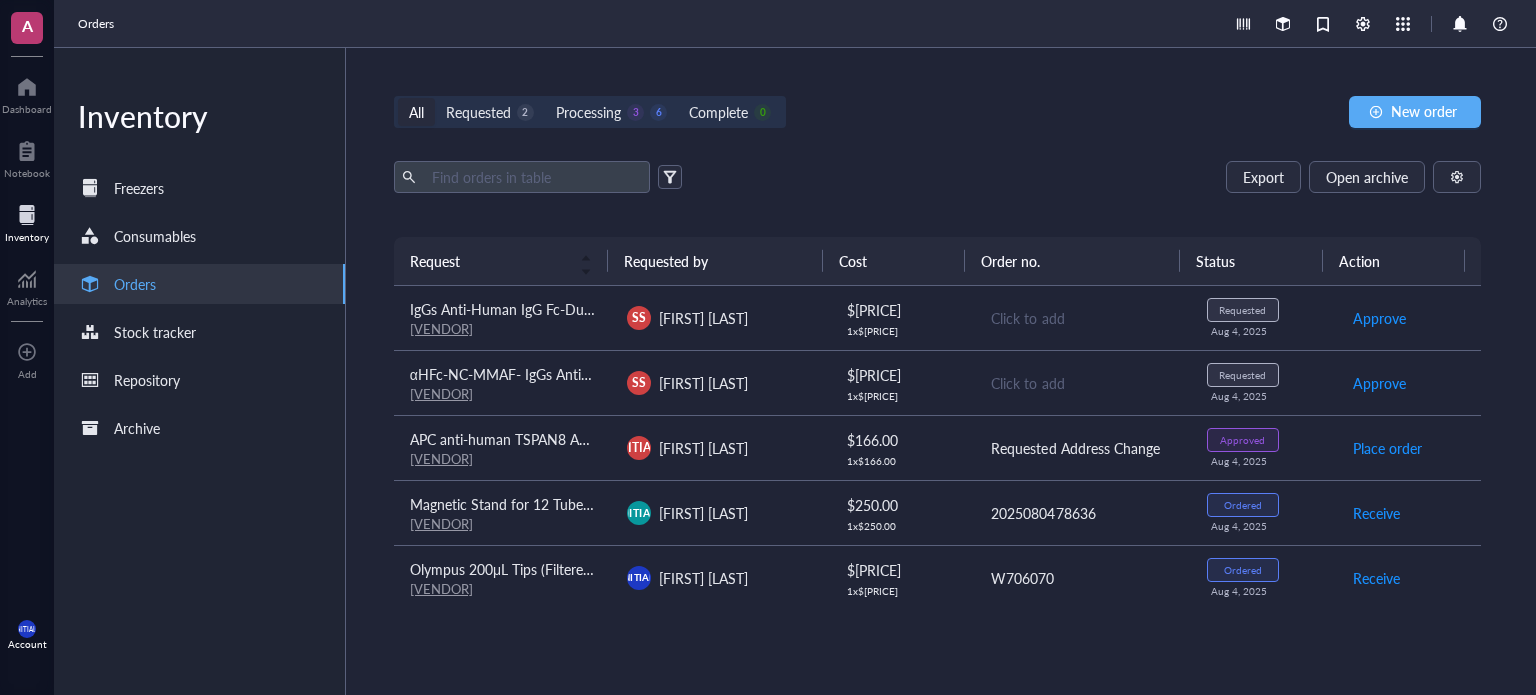click on "[FIRST] [LAST]" at bounding box center (719, 318) 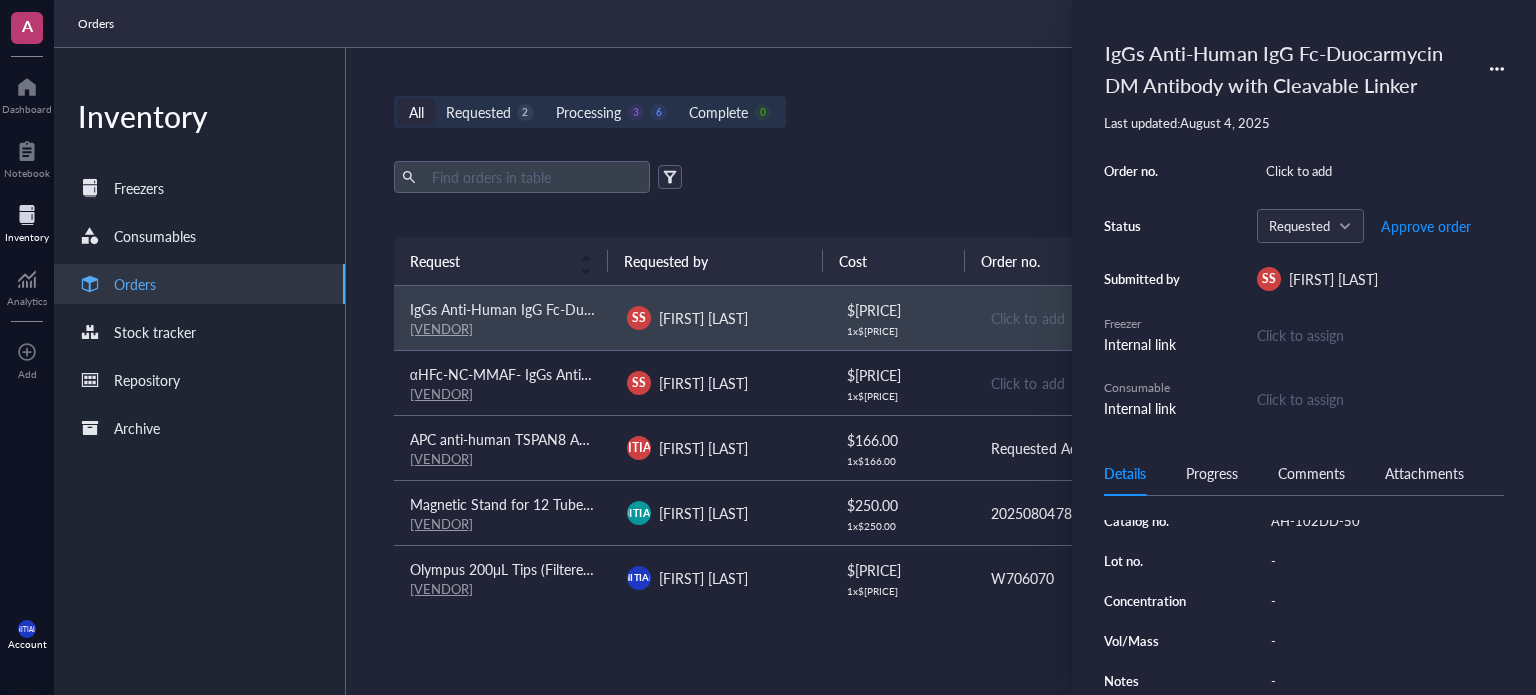 scroll, scrollTop: 260, scrollLeft: 0, axis: vertical 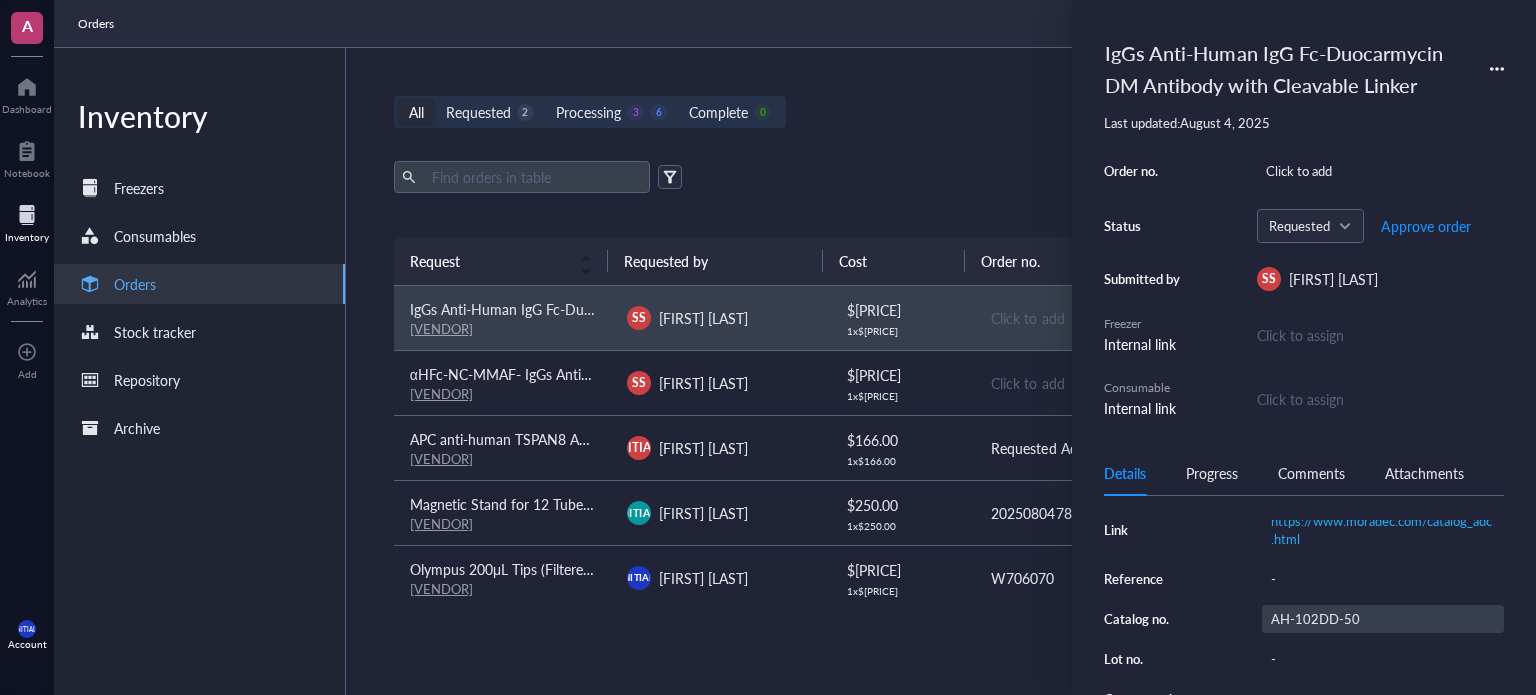 click on "AH-102DD-50" at bounding box center (1383, 619) 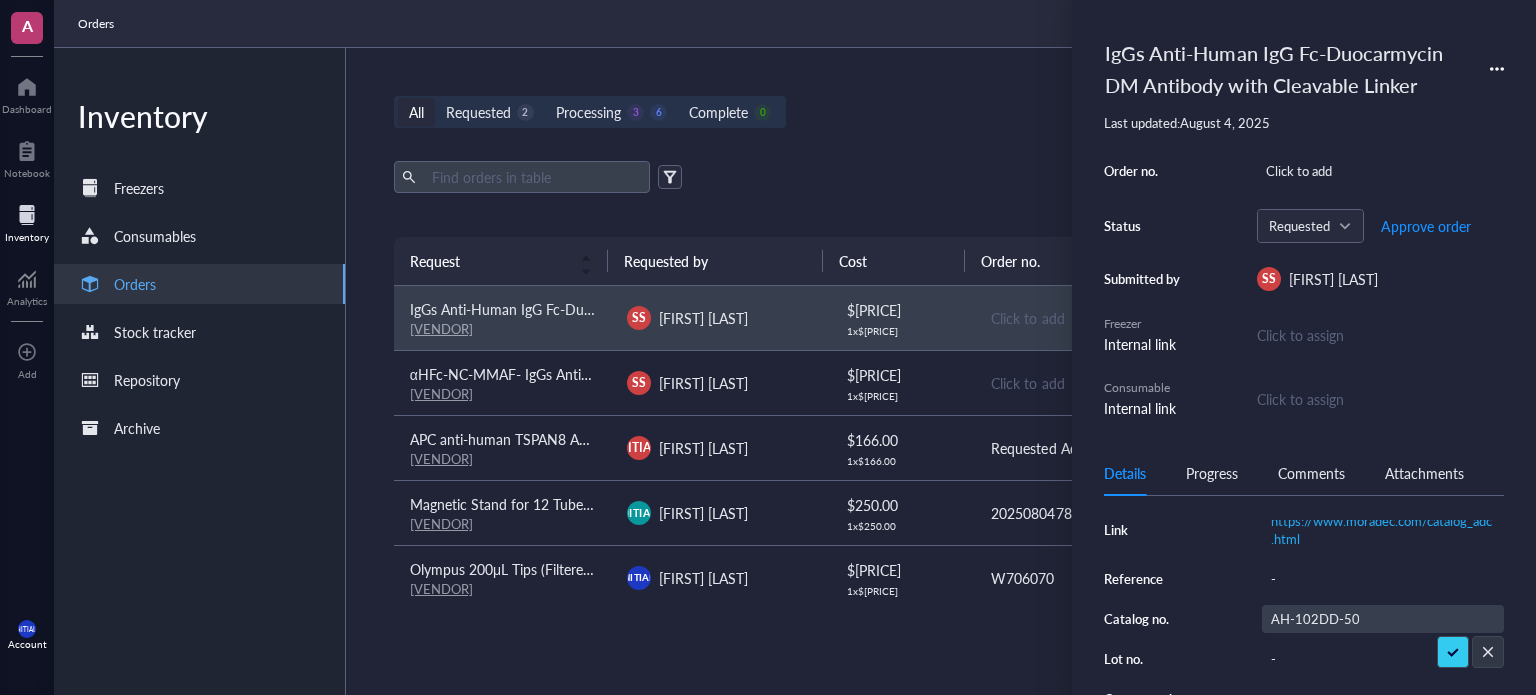scroll, scrollTop: 0, scrollLeft: 3, axis: horizontal 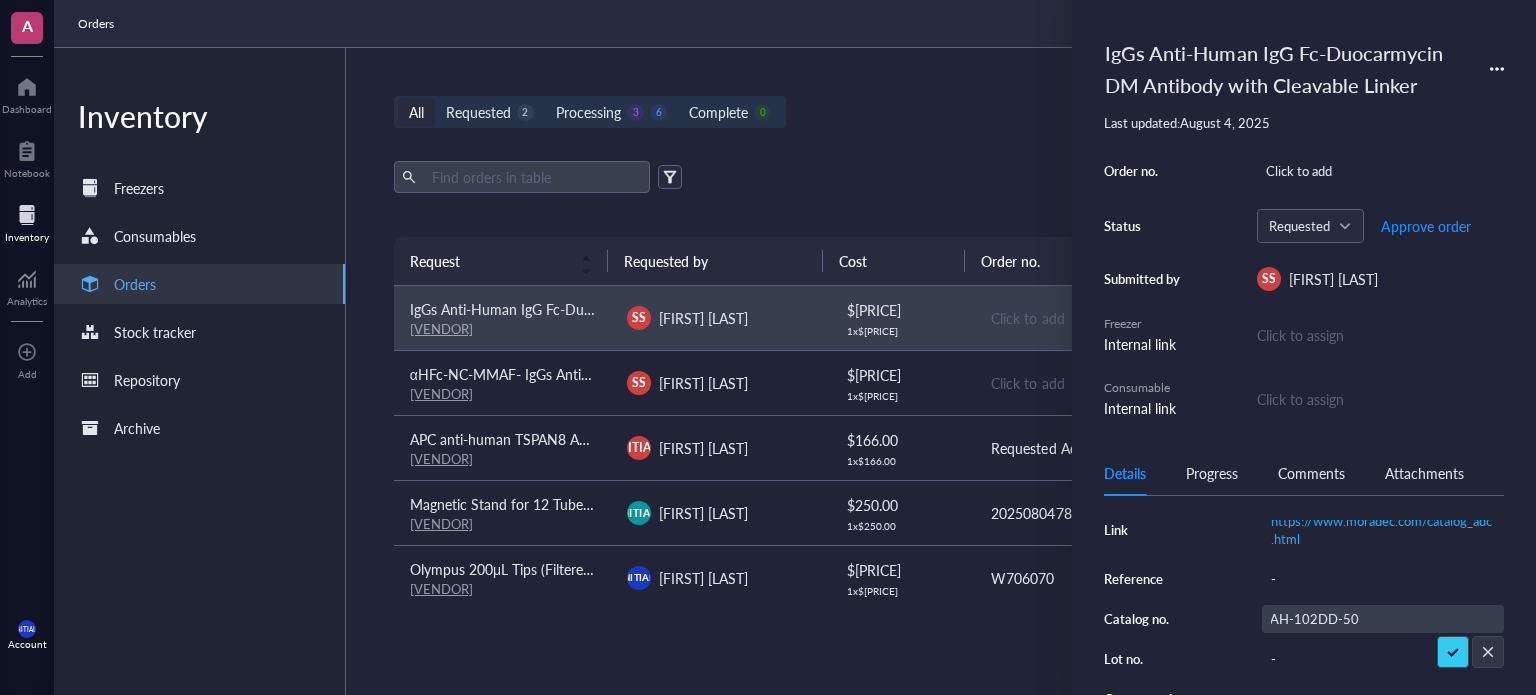 click on "AH-102DD-50" at bounding box center (1315, 619) 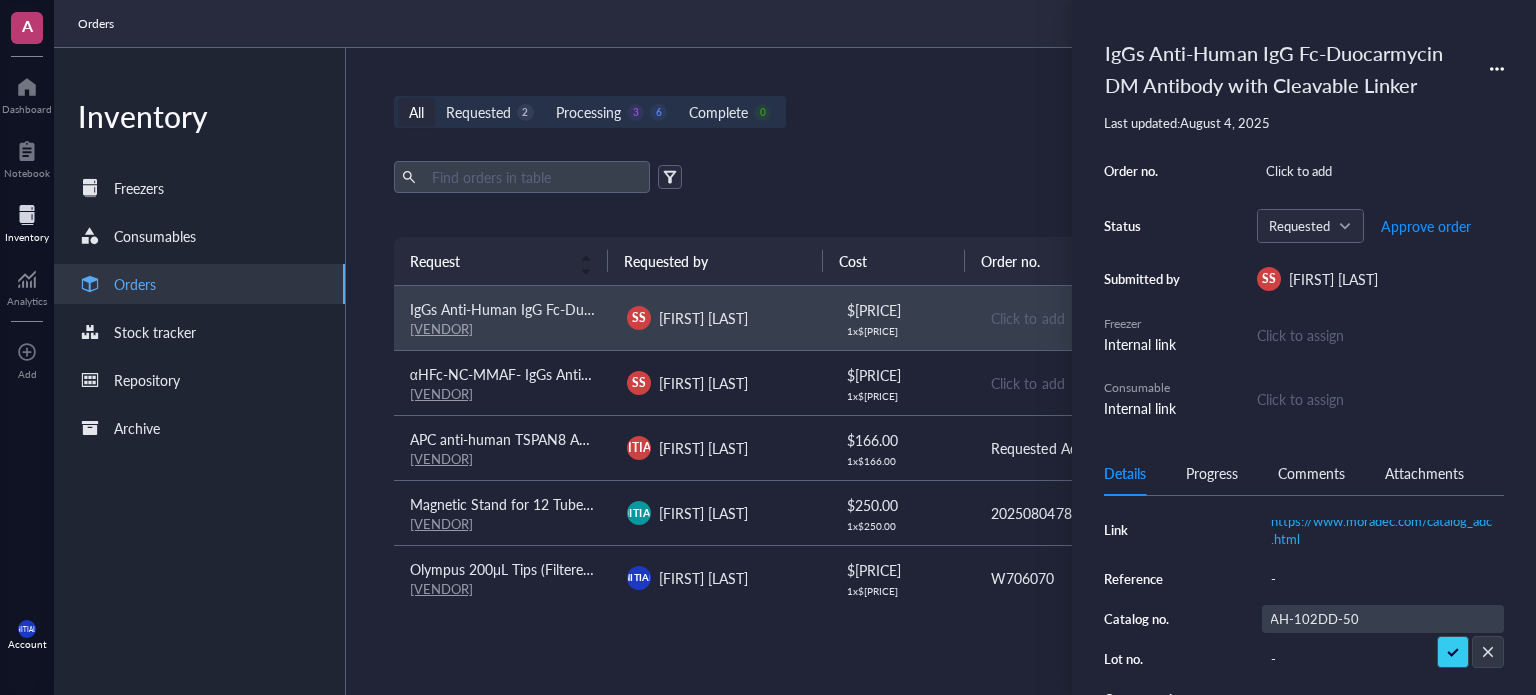 scroll, scrollTop: 0, scrollLeft: 0, axis: both 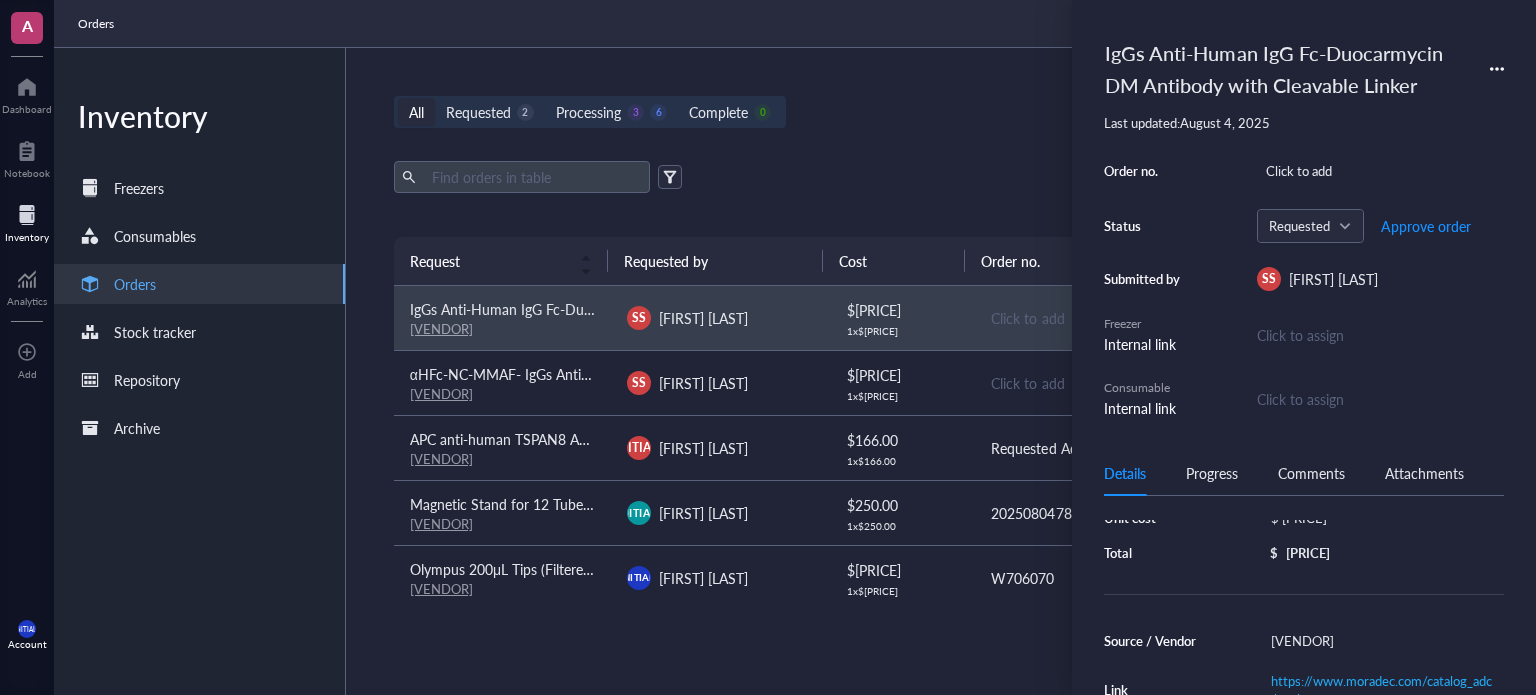 click on "$ [PRICE]" at bounding box center (902, 375) 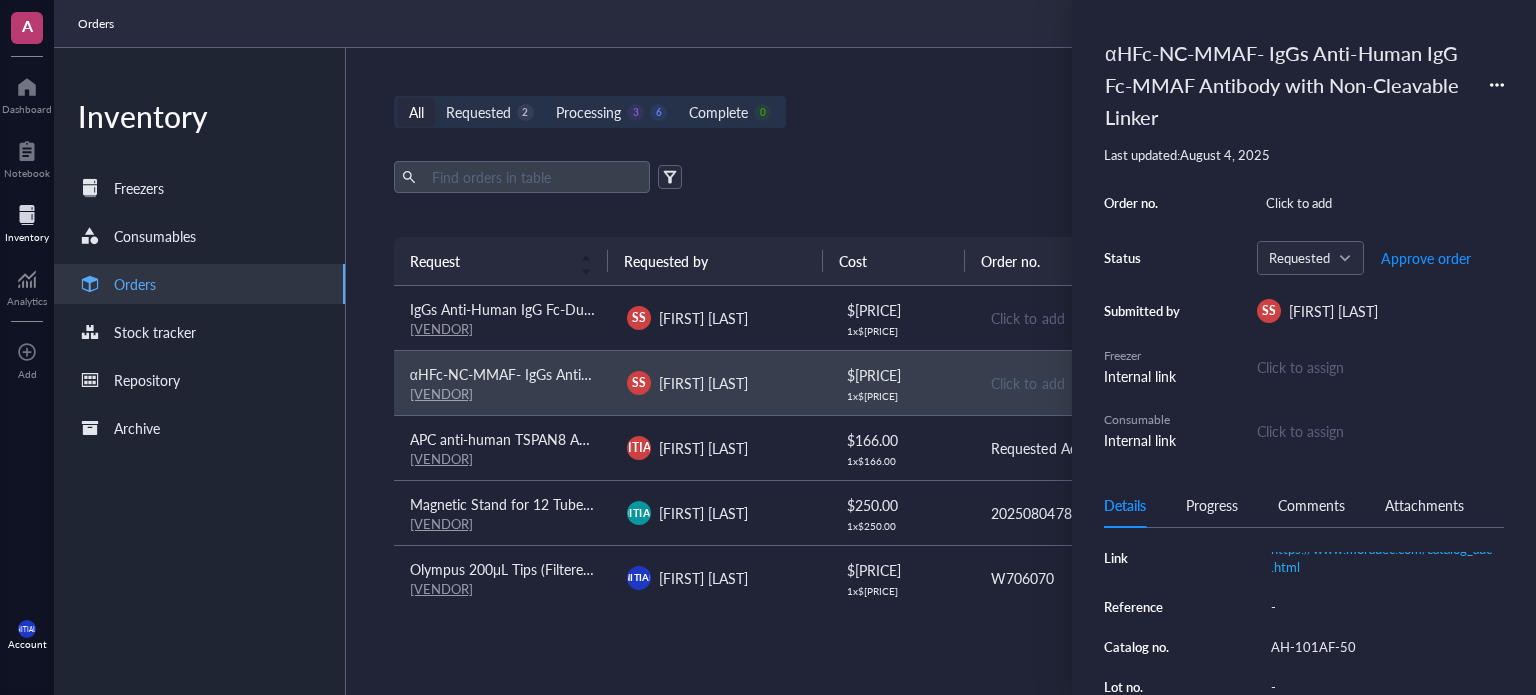 scroll, scrollTop: 300, scrollLeft: 0, axis: vertical 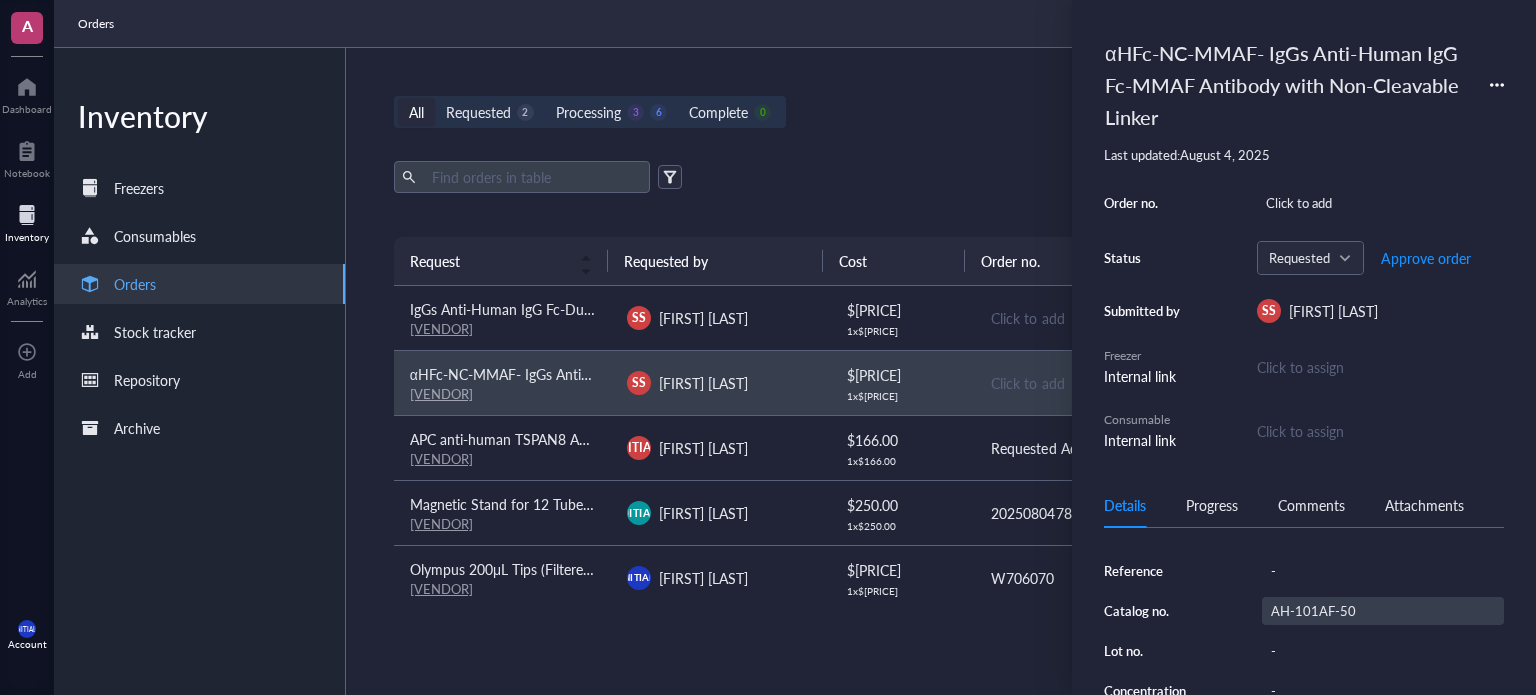 click on "AH-101AF-50" at bounding box center (1383, 611) 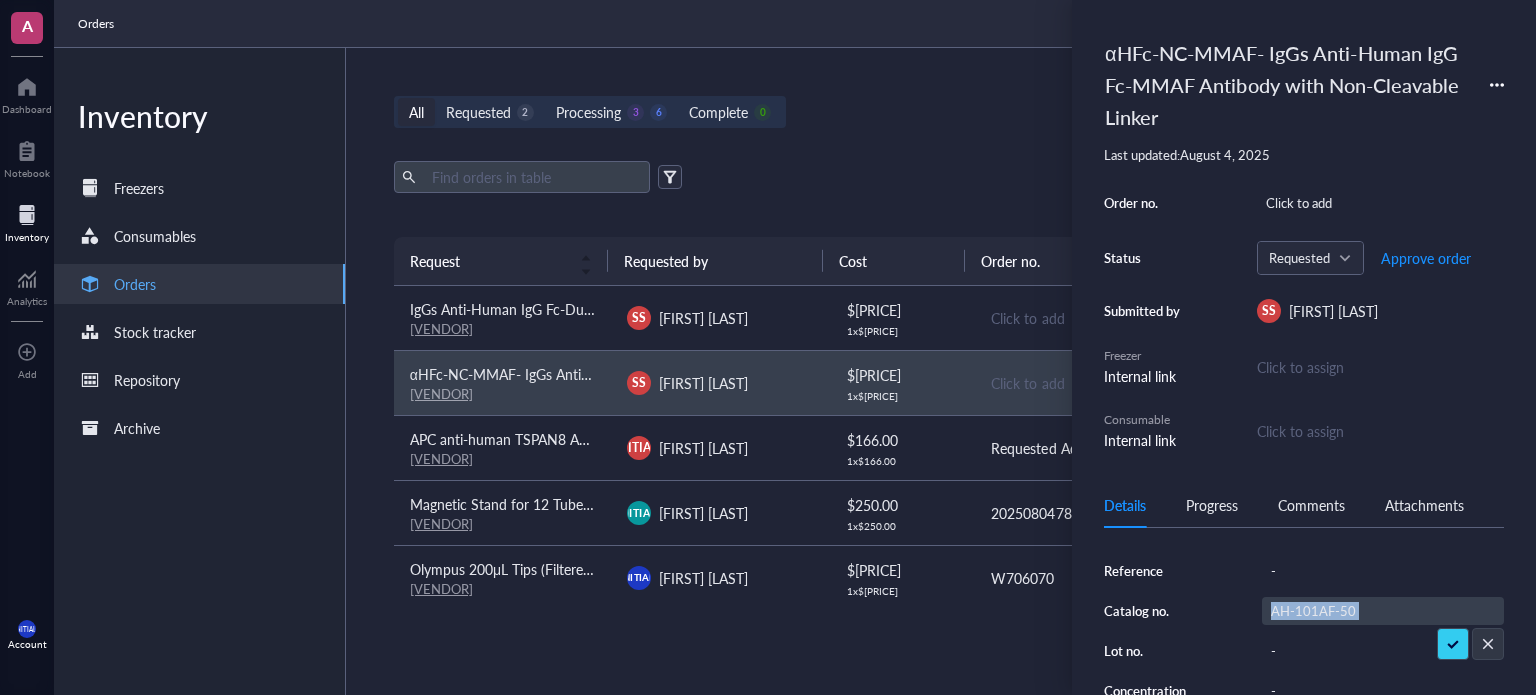 click on "AH-101AF-50" at bounding box center (1383, 611) 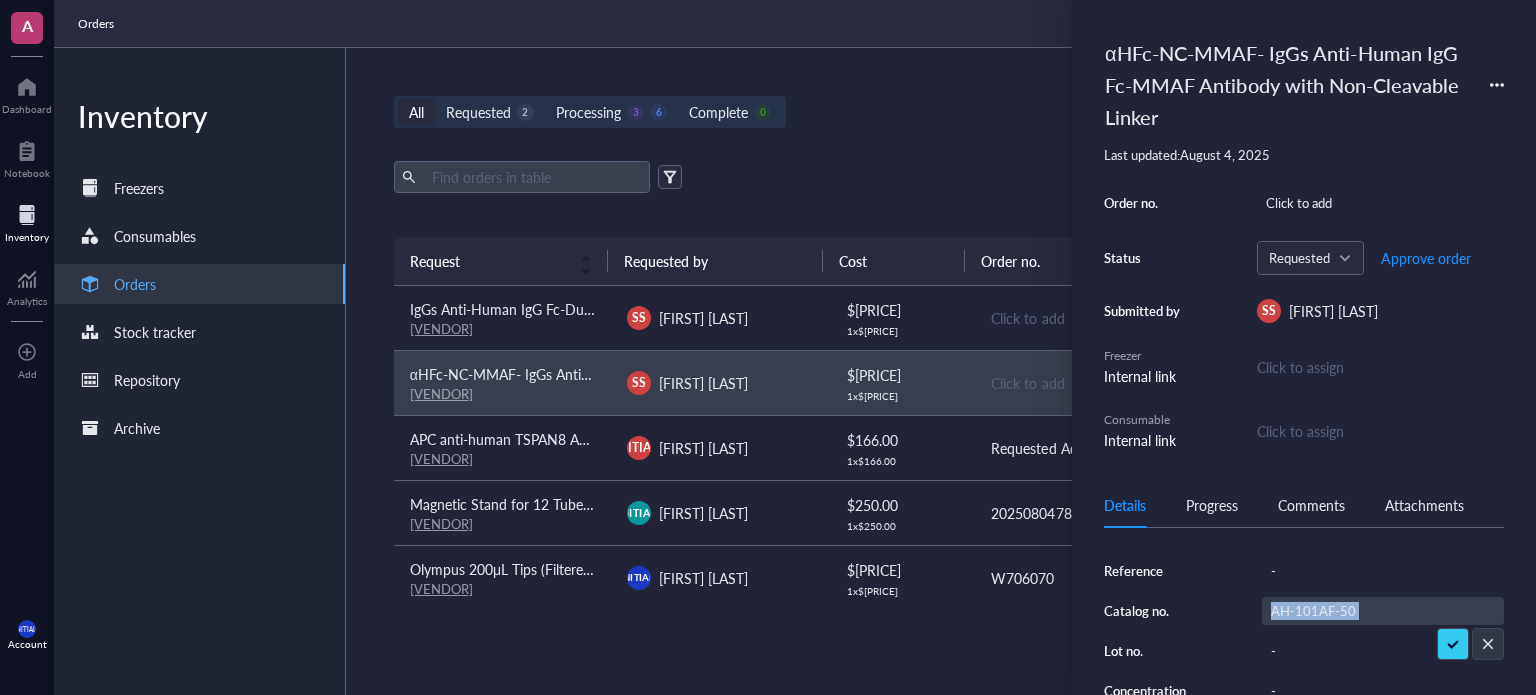 click on "All Requested 2 Processing 3 6 Complete 0 New order" at bounding box center (937, 112) 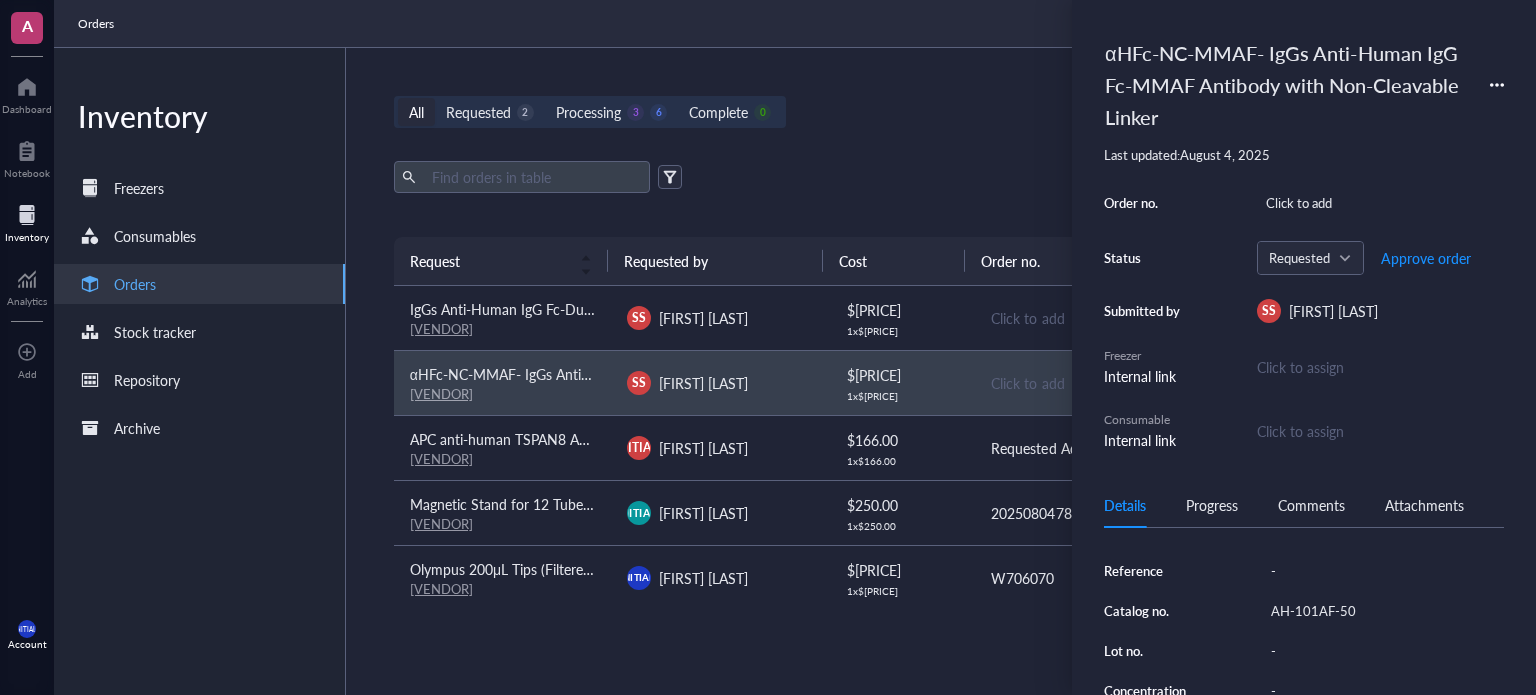 click on "Last updated:  [DATE] Order no. Click to add Status Requested Approve order Submitted by [INITIALS] [FIRST] [LAST] Freezer Internal link Click to assign Consumable Internal link Click to assign 0 Add 1 Total: 1 Set Quantity to Cancel Update Details Progress Comments Attachments Grant ID - Quantity 1 Unit cost $ [PRICE] Total $ [PRICE] Source / Vendor Moradec Link https://www.moradec.com/catalog_adc.html Reference - Catalog no. AH-101AF-50 Lot no. - Concentration - Vol/Mass - Notes -" at bounding box center [1304, 347] 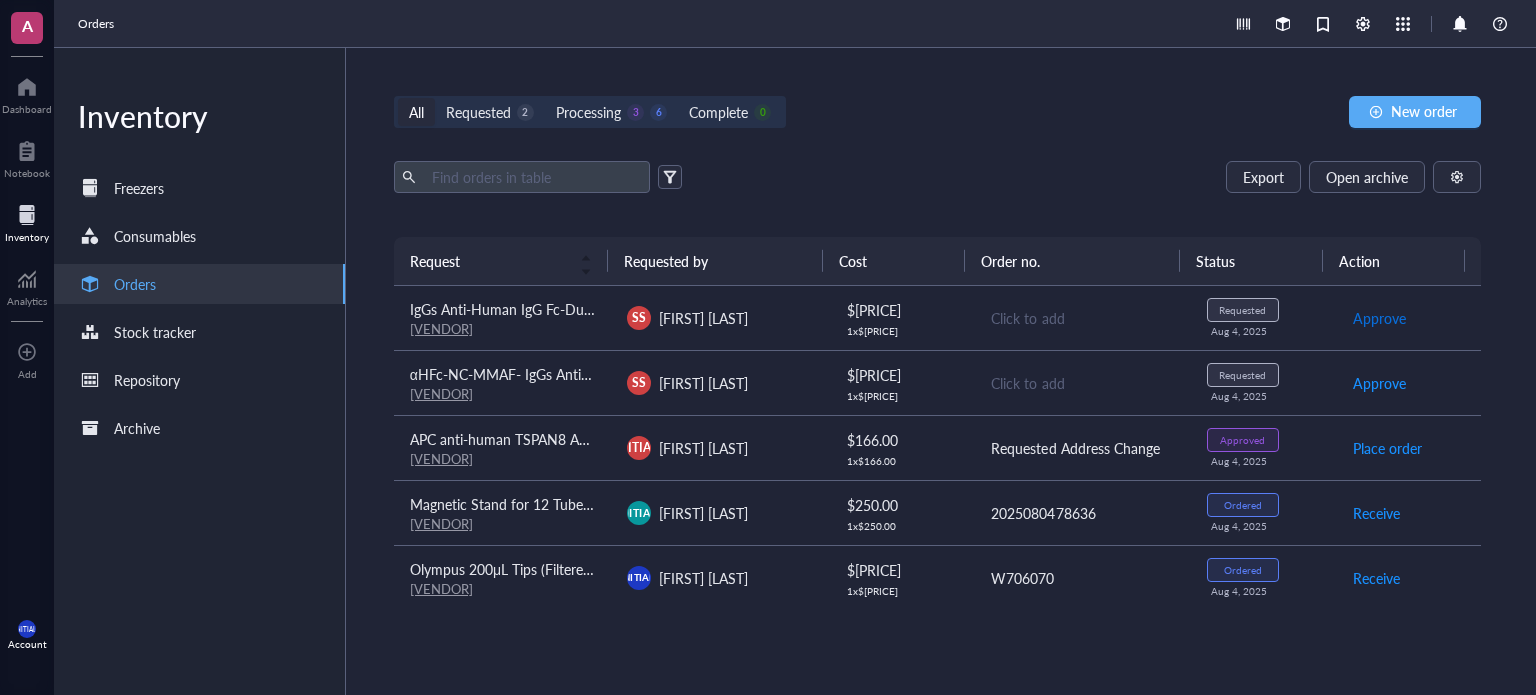 click on "Approve" at bounding box center (1379, 318) 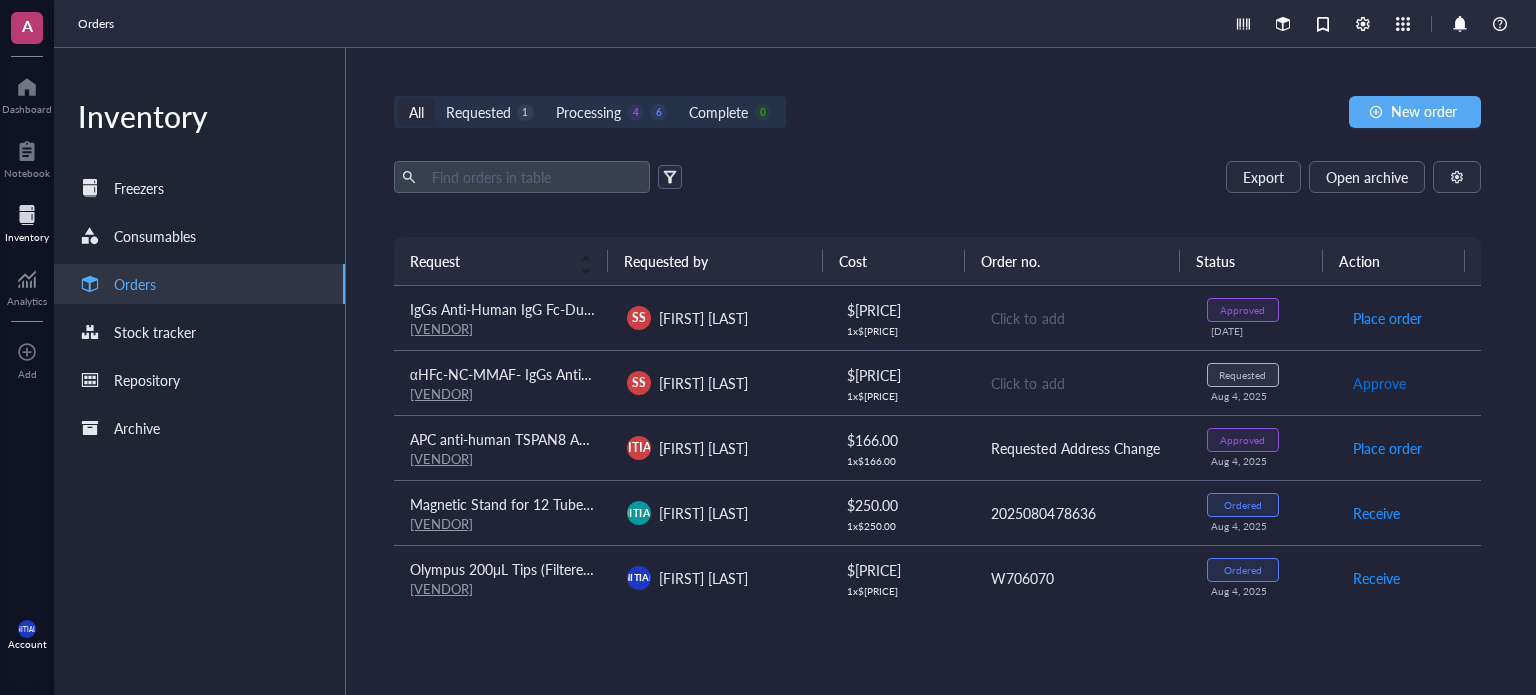 click on "Approve" at bounding box center (1379, 383) 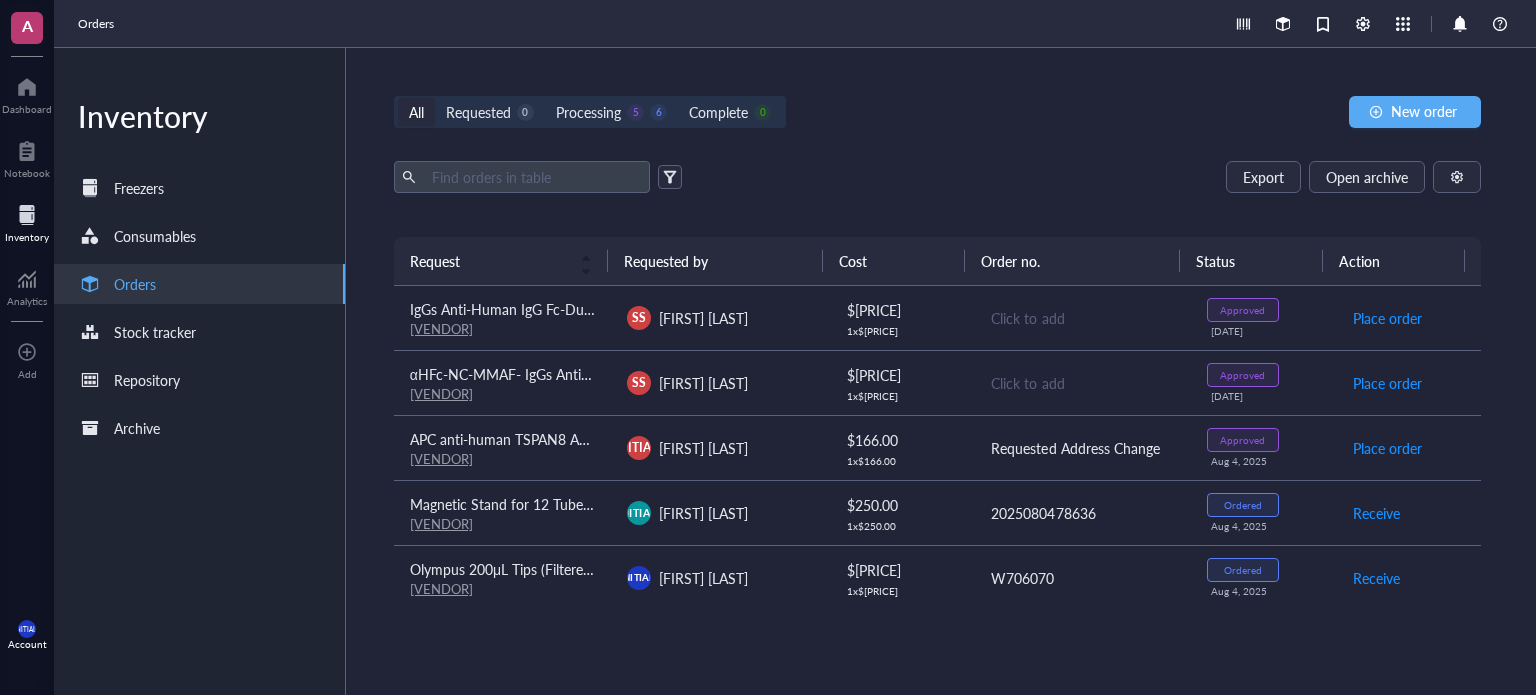drag, startPoint x: 1369, startPoint y: 373, endPoint x: 906, endPoint y: 139, distance: 518.7726 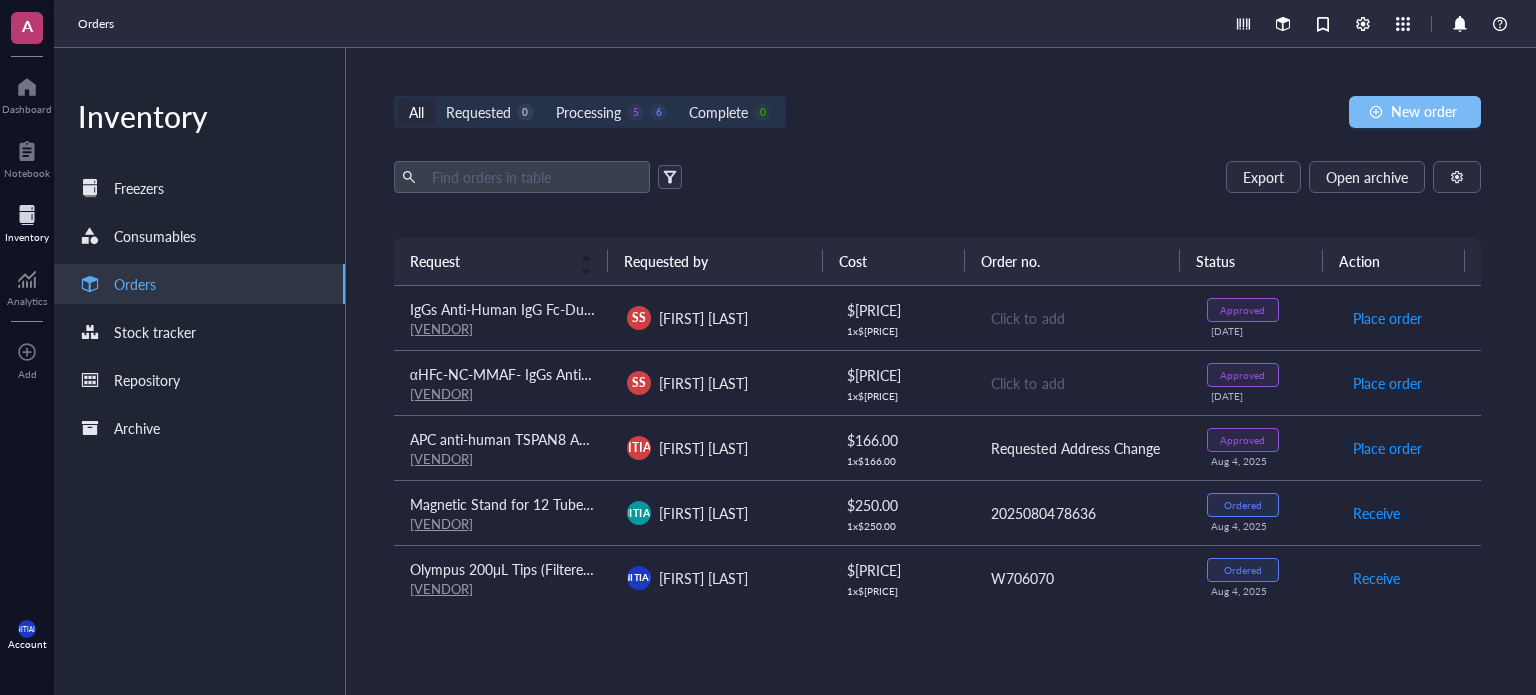 click on "New order" at bounding box center (1415, 112) 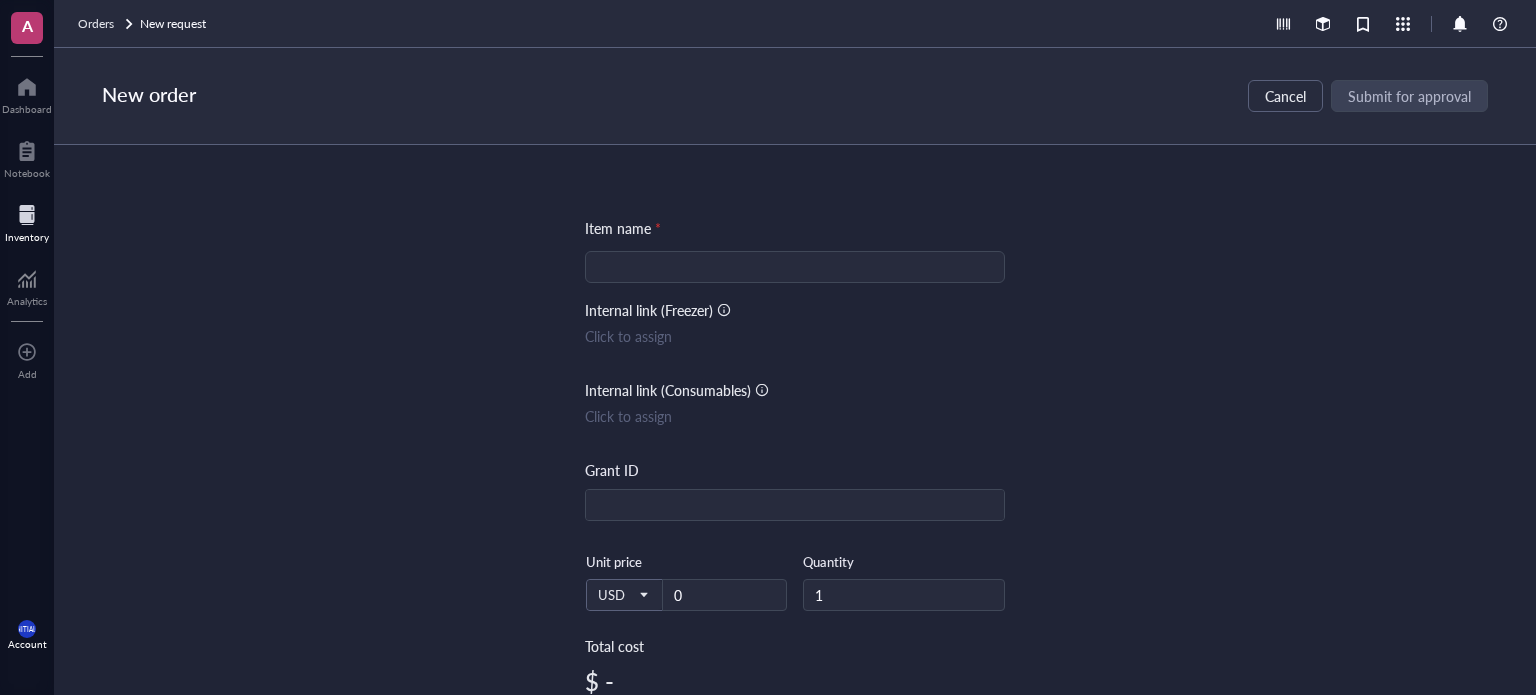 click at bounding box center [795, 267] 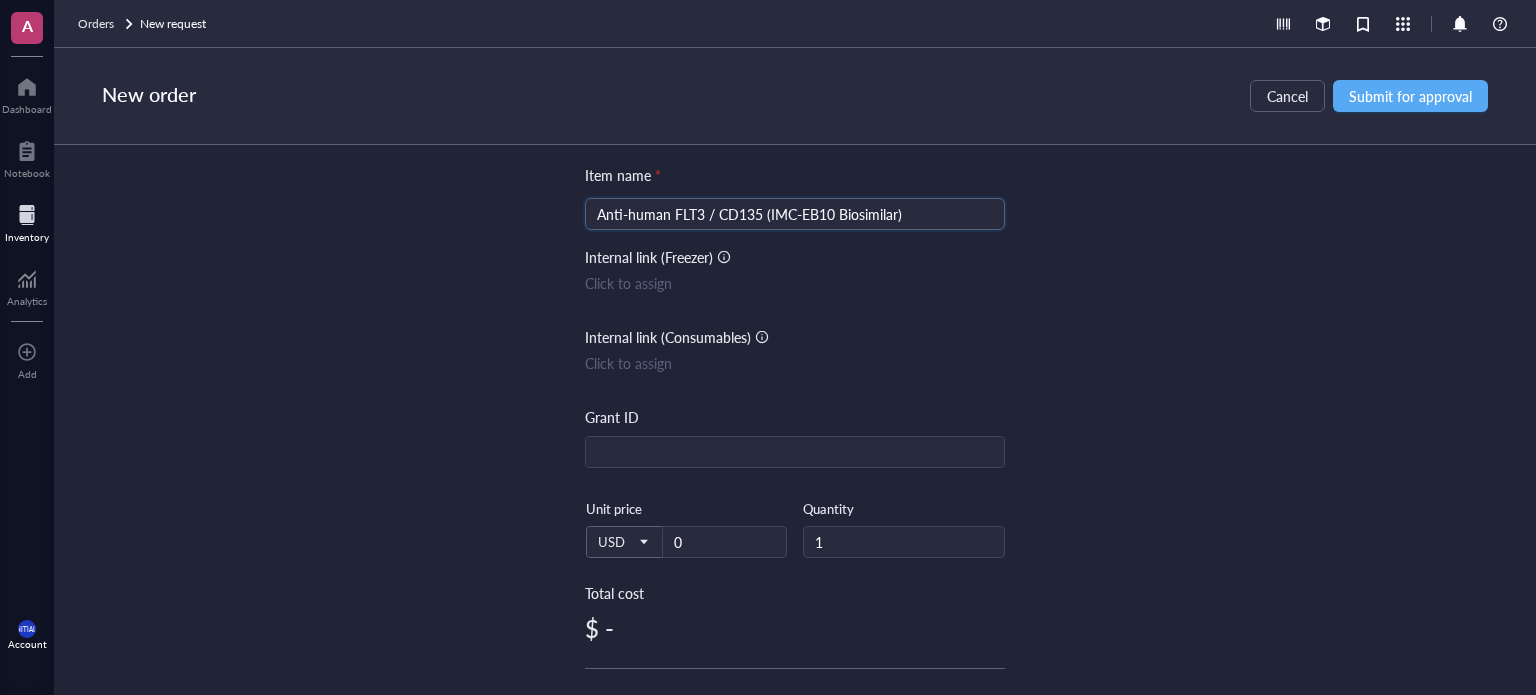 scroll, scrollTop: 100, scrollLeft: 0, axis: vertical 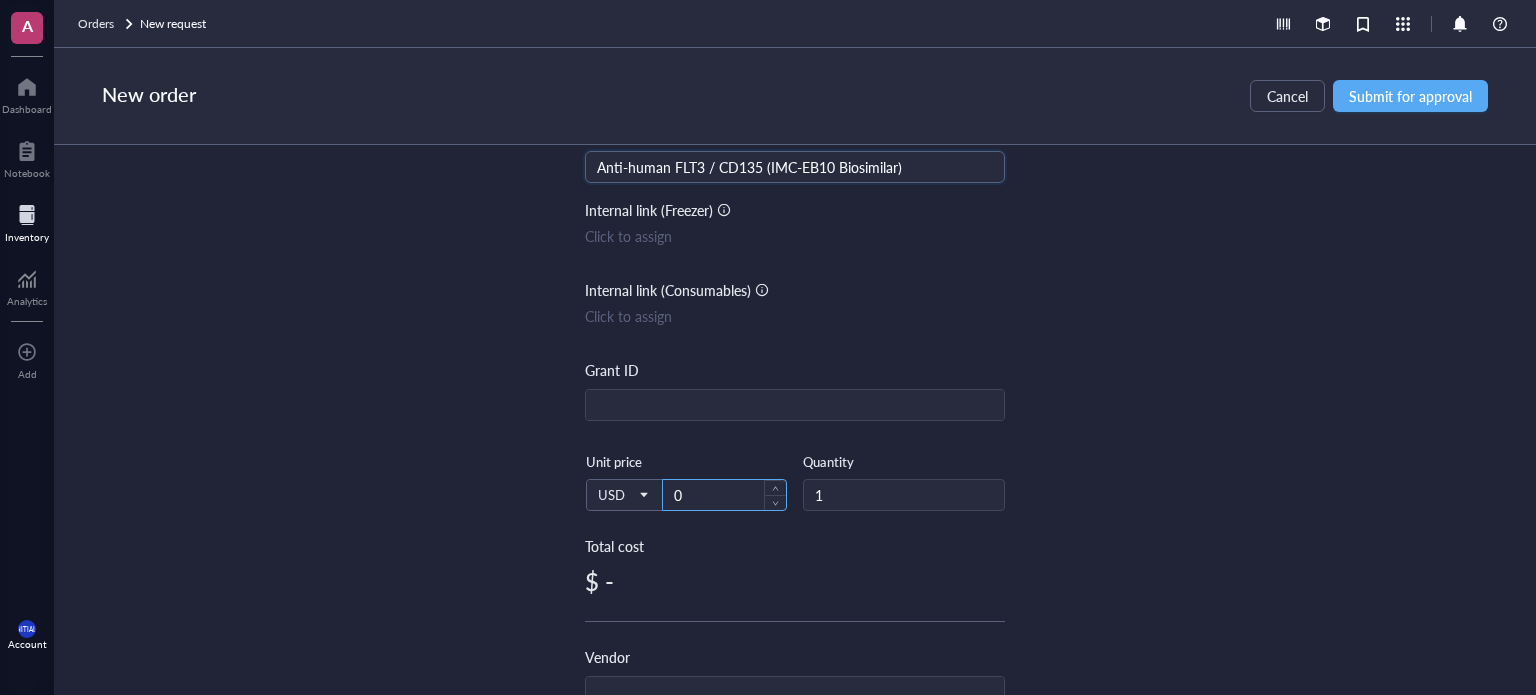 type on "Anti-human FLT3 / CD135 (IMC-EB10 Biosimilar)" 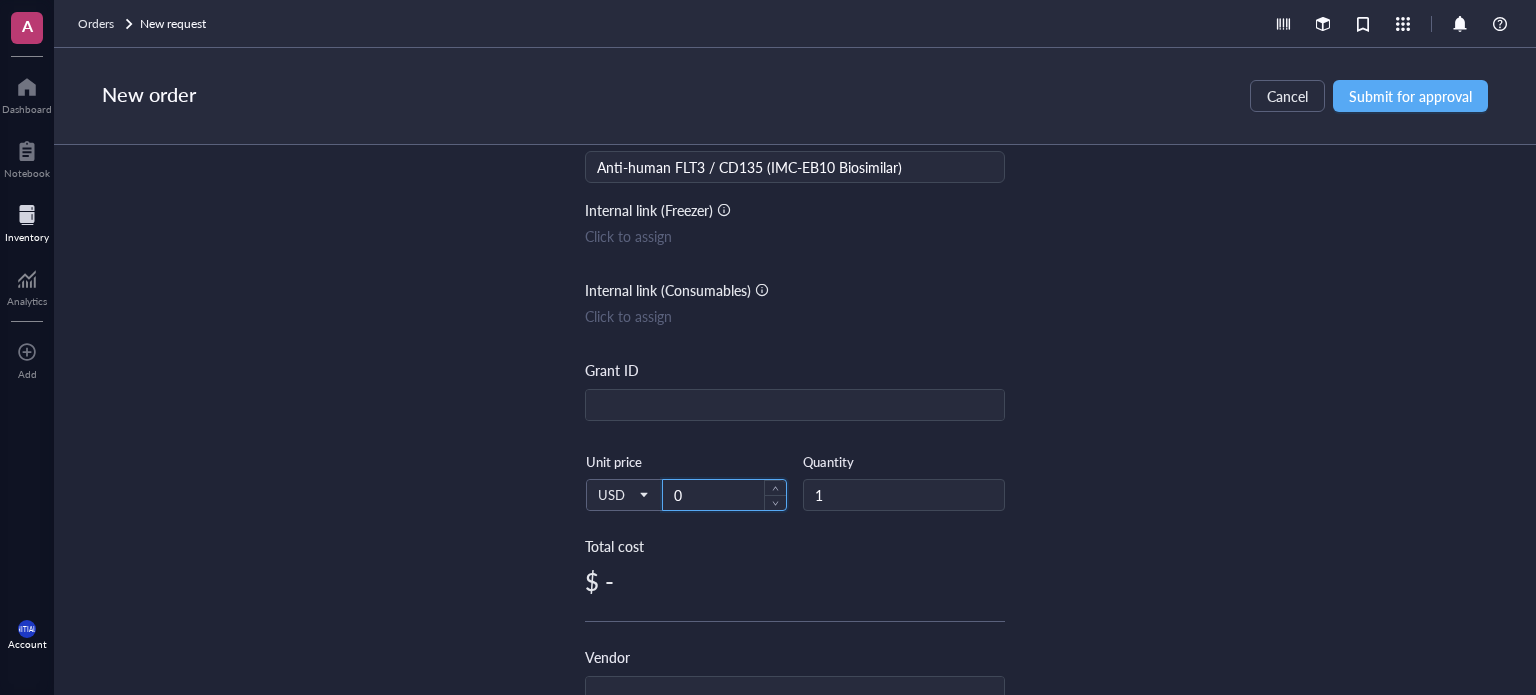 drag, startPoint x: 722, startPoint y: 487, endPoint x: 664, endPoint y: 487, distance: 58 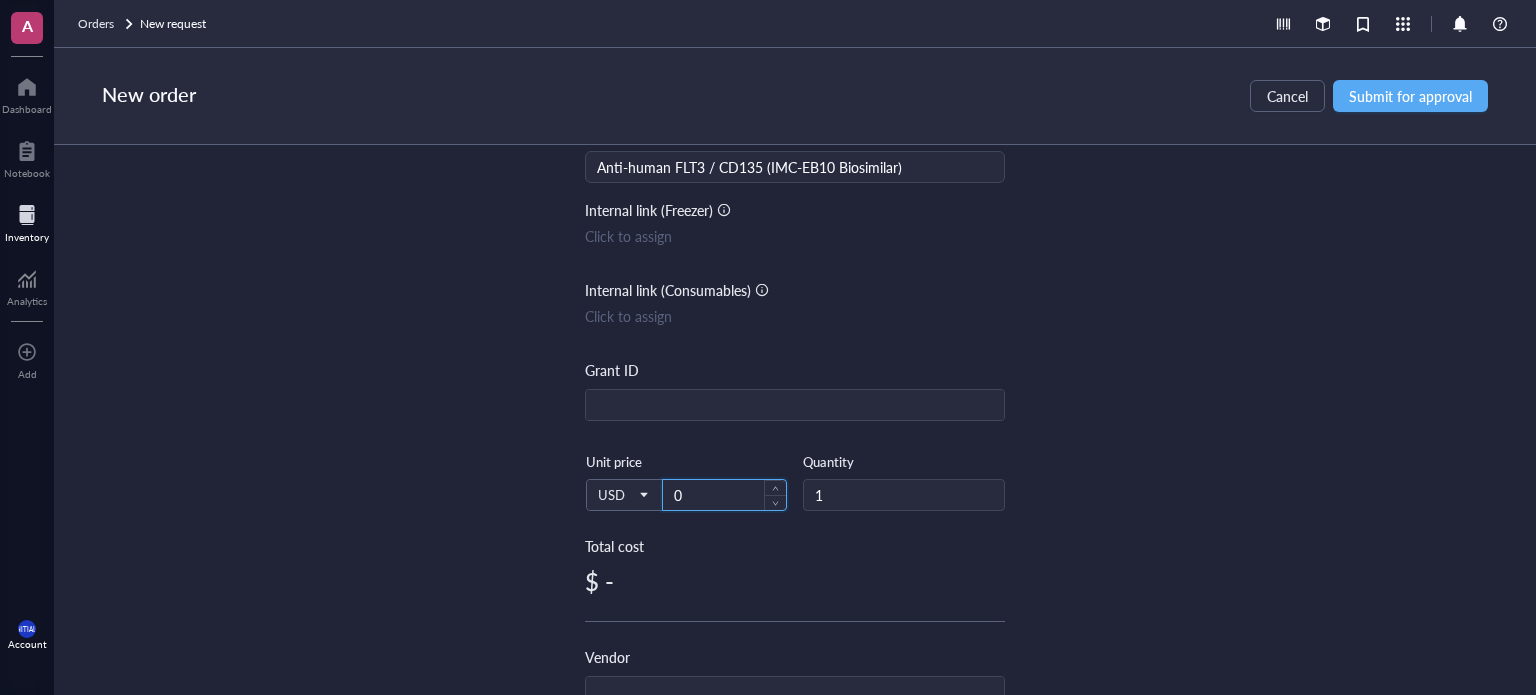 click on "0" at bounding box center (724, 495) 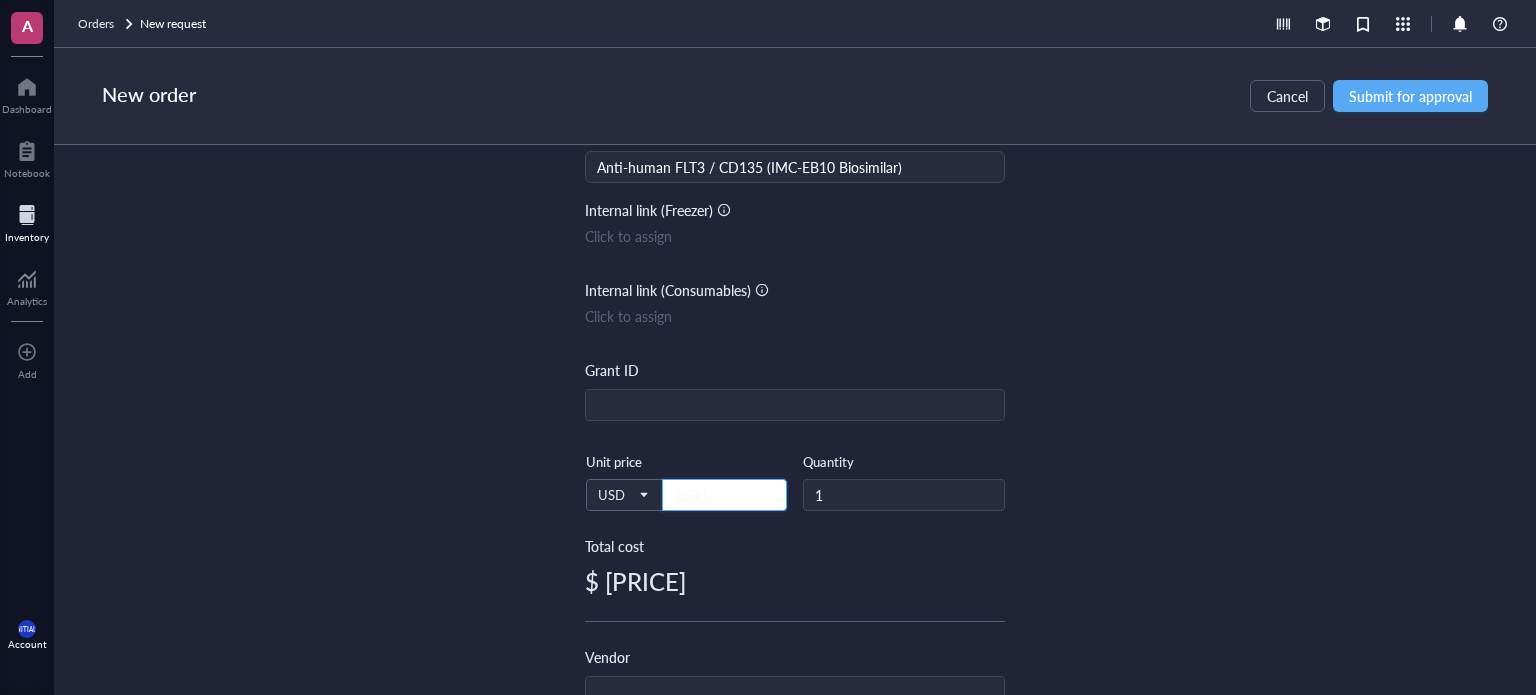 type on "2500" 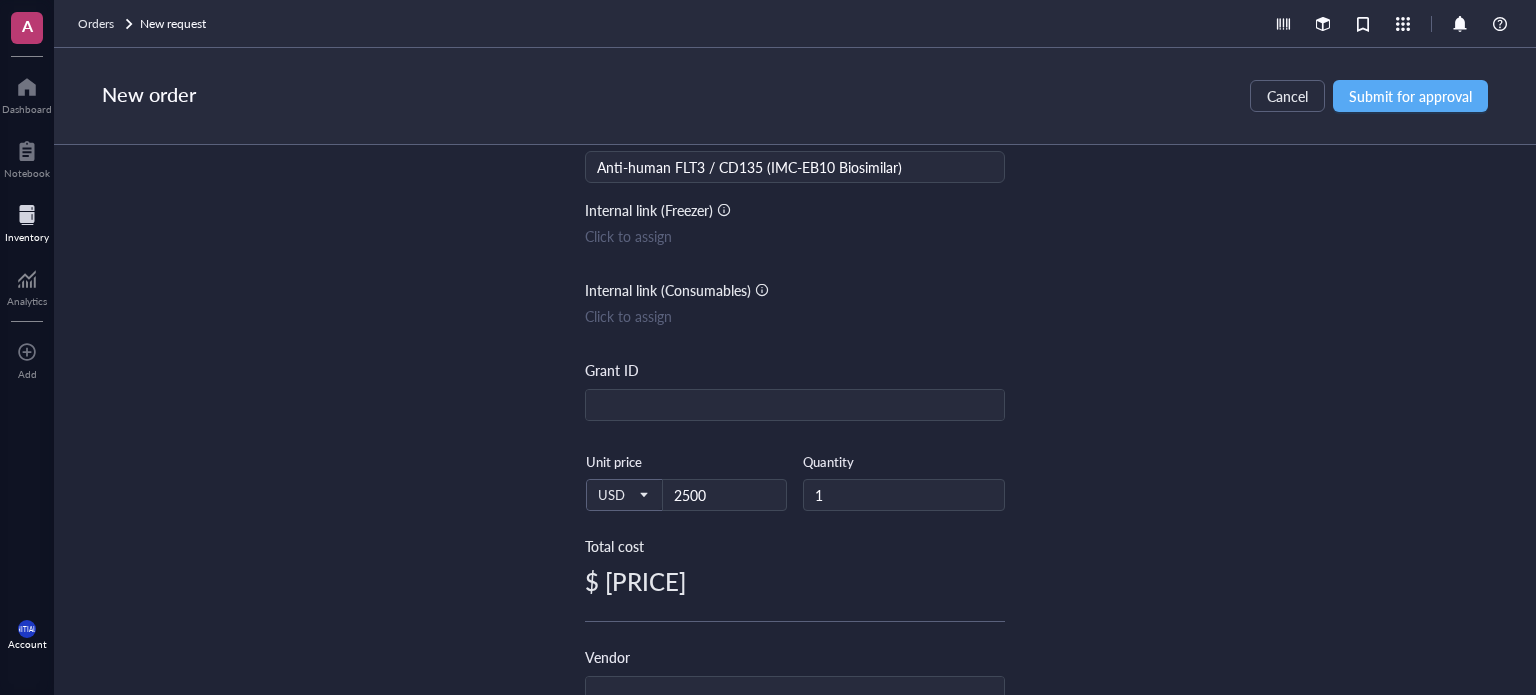 click on "Item name    * Anti-human FLT3 / CD135 (IMC-EB10 Biosimilar) Internal link (Freezer) Click to assign Internal link (Consumables) Click to assign Grant ID USD Unit price [PRICE] Quantity 1 Total cost $   [PRICE] Vendor Link Reference Catalog # Lot # Concentration Vol / Mass Notes" at bounding box center [795, 420] 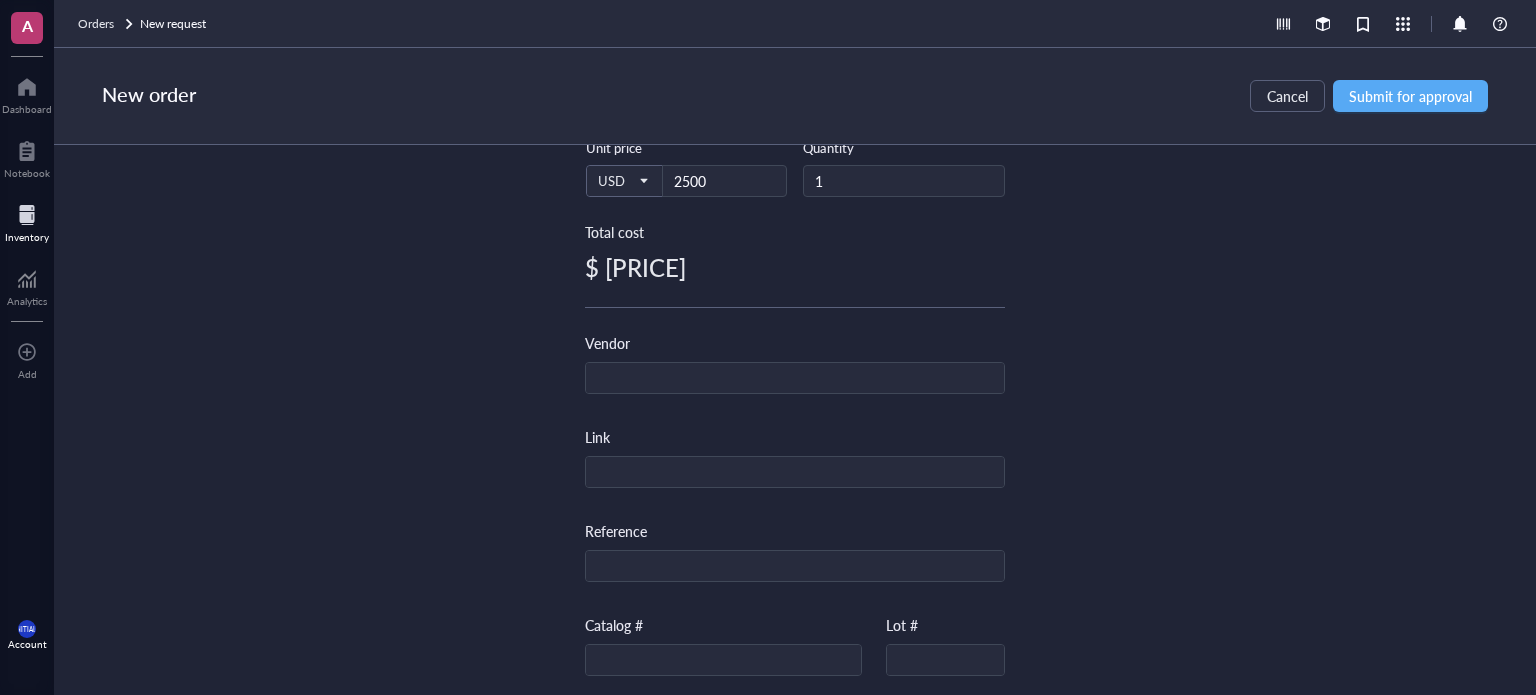 scroll, scrollTop: 500, scrollLeft: 0, axis: vertical 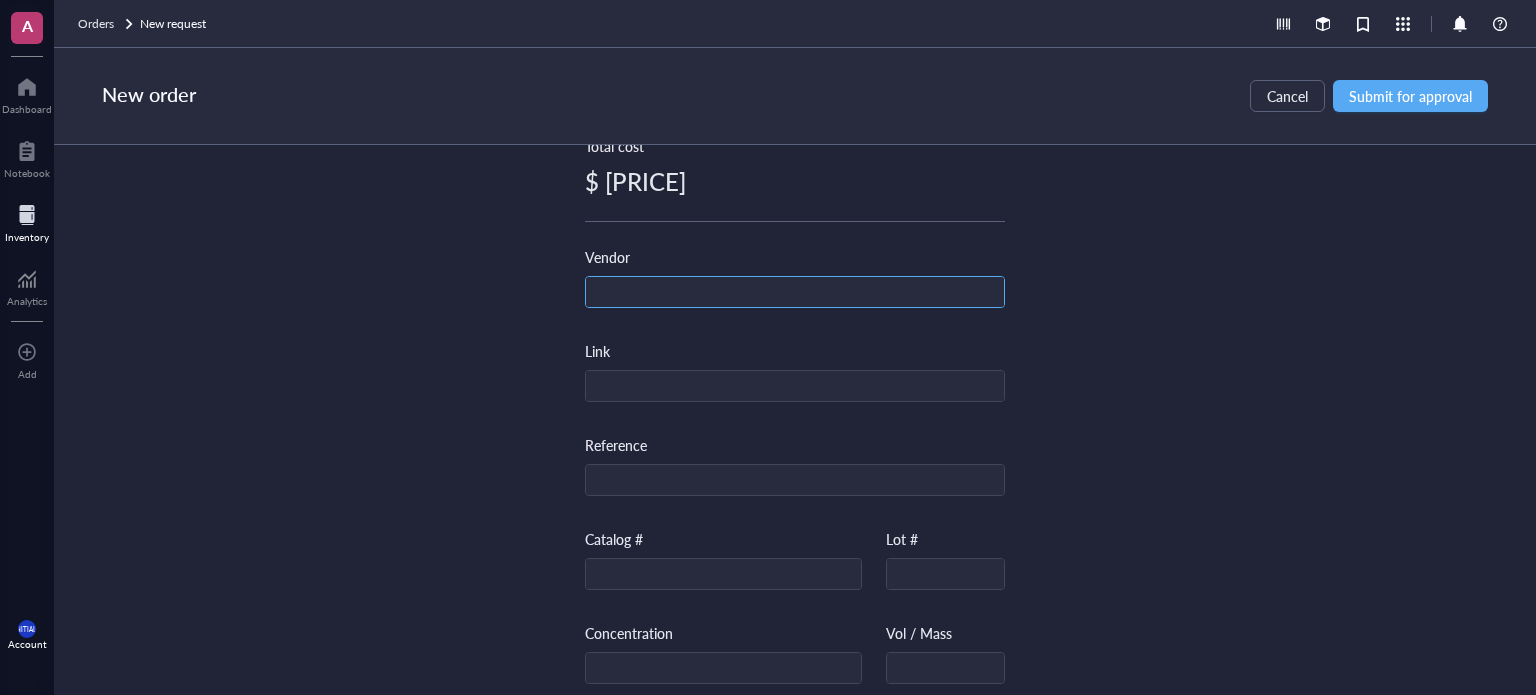 click at bounding box center (795, 293) 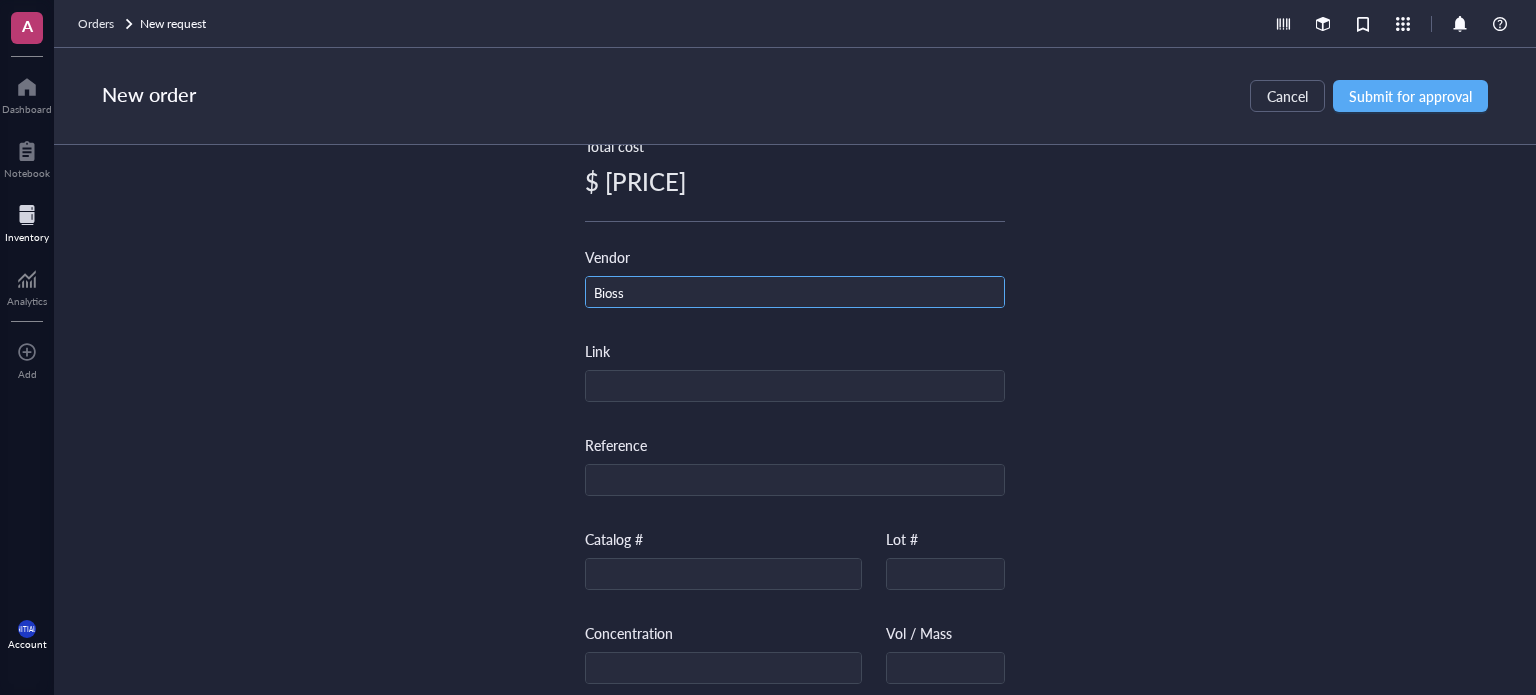 type on "Bioss" 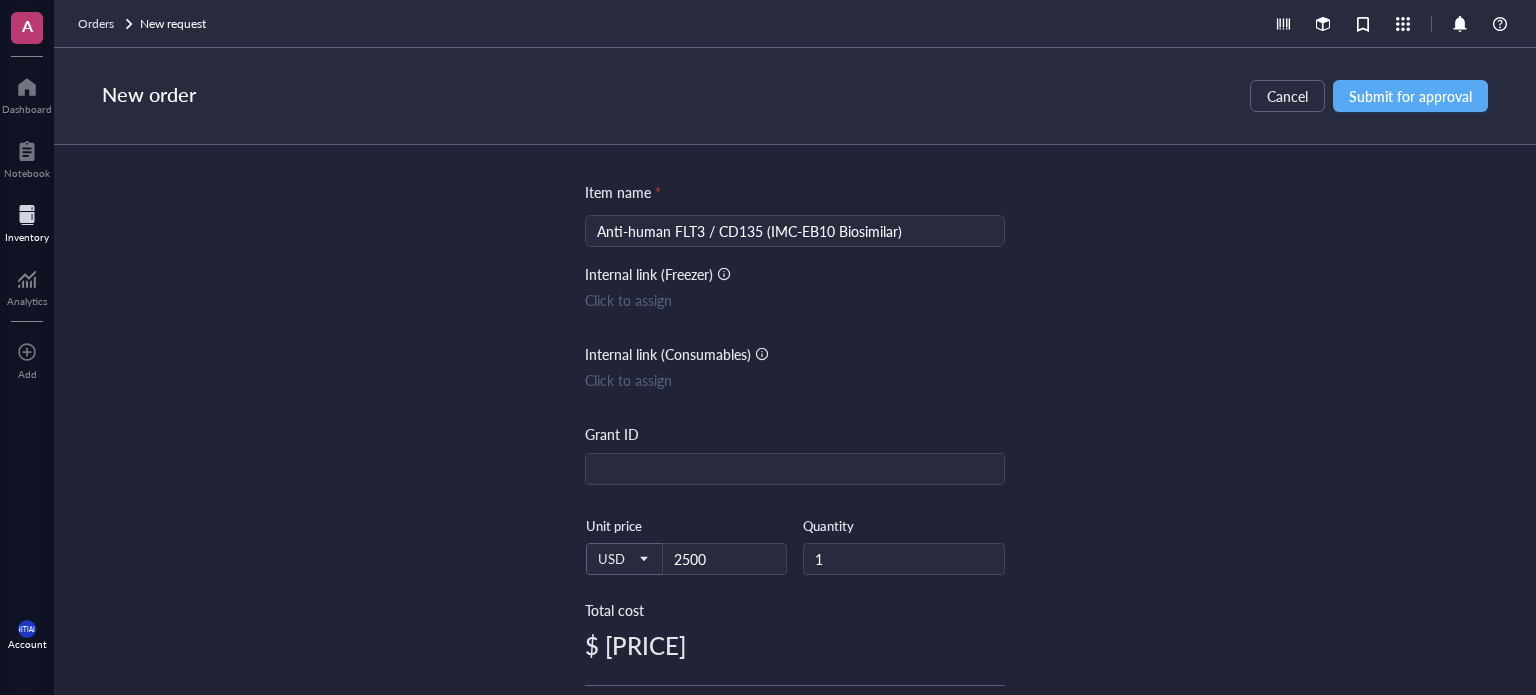 scroll, scrollTop: 0, scrollLeft: 0, axis: both 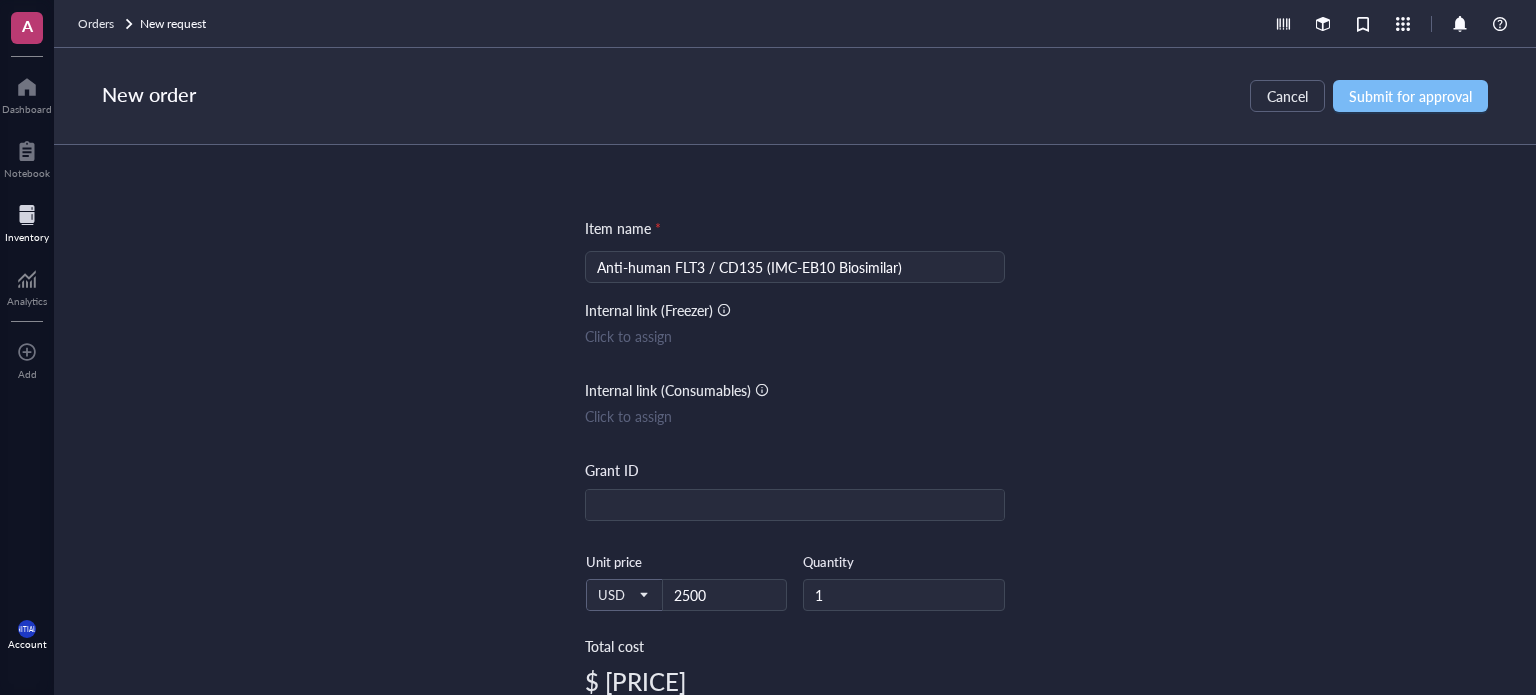 click on "Submit for approval" at bounding box center [1410, 96] 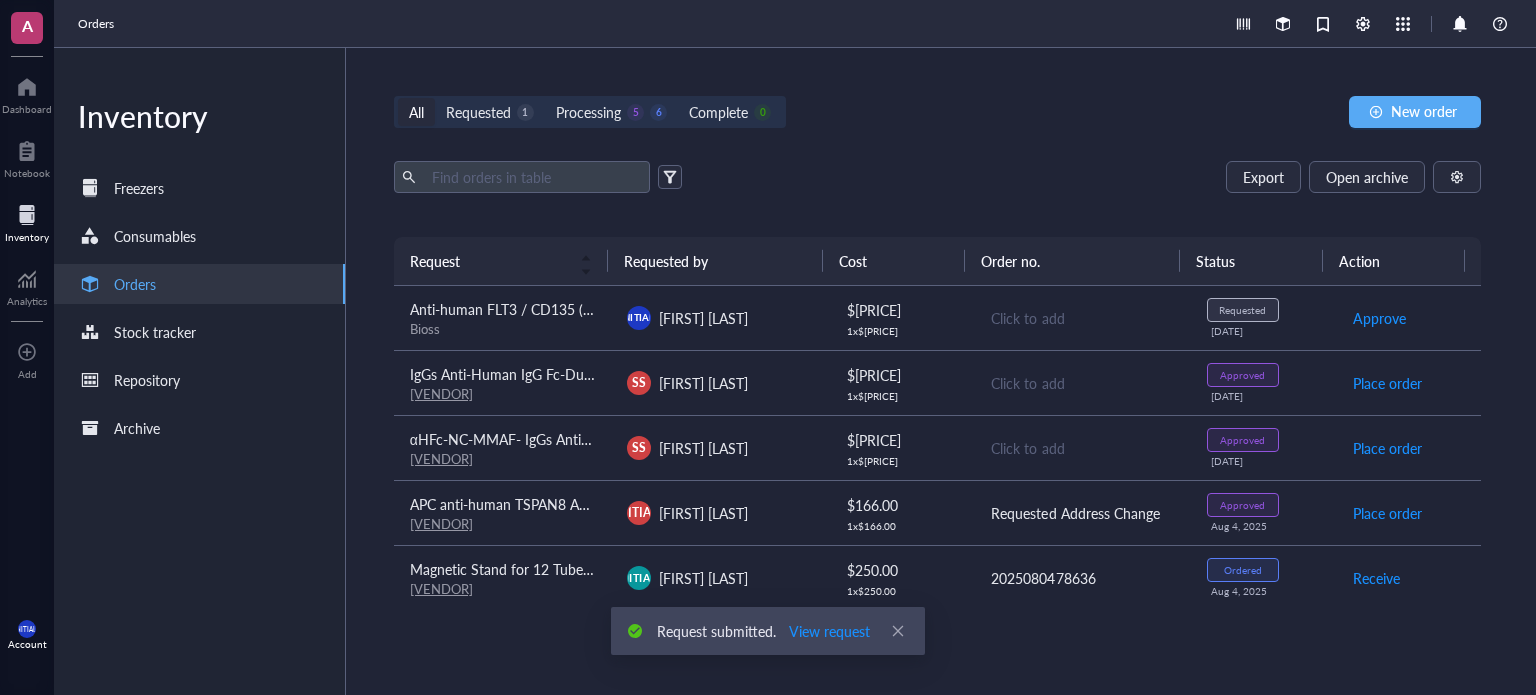 click on "Click to add" at bounding box center [1082, 318] 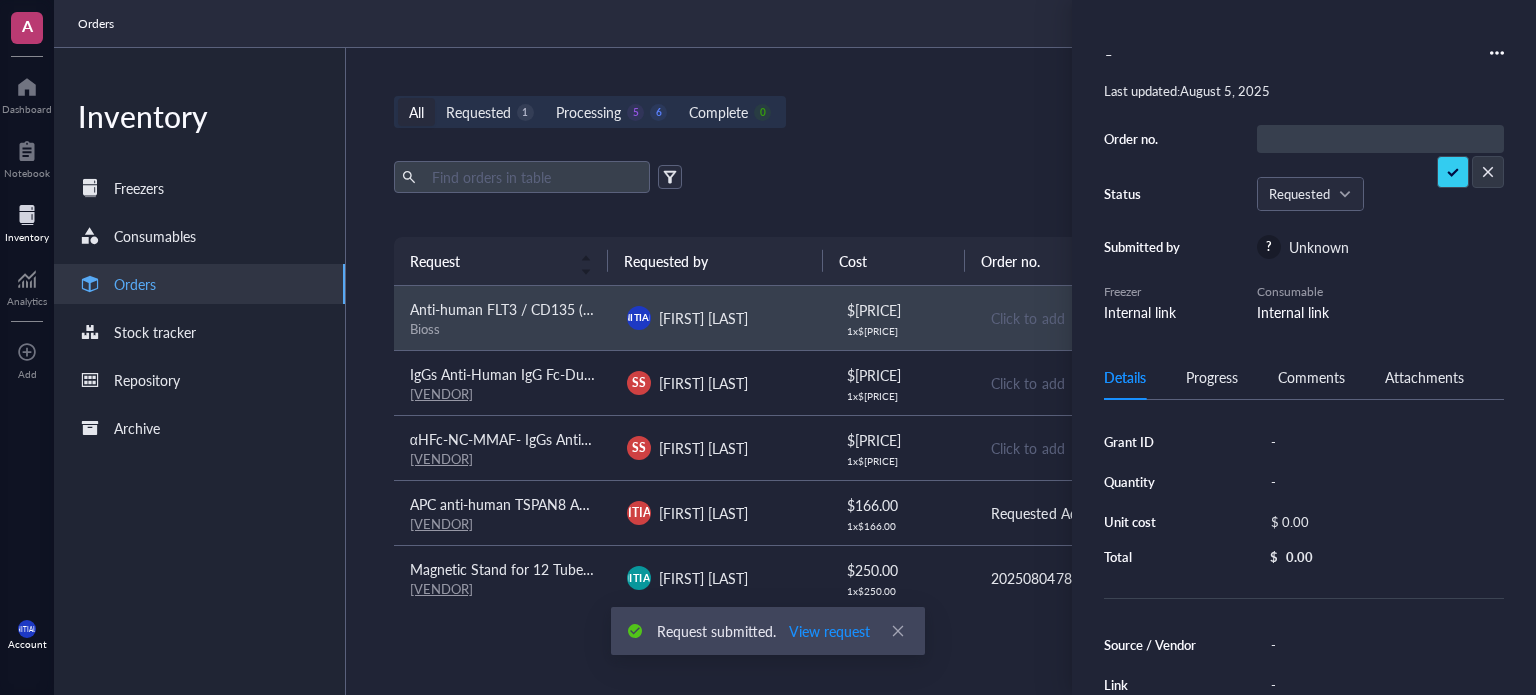 type on "[PRODUCT_CODE]" 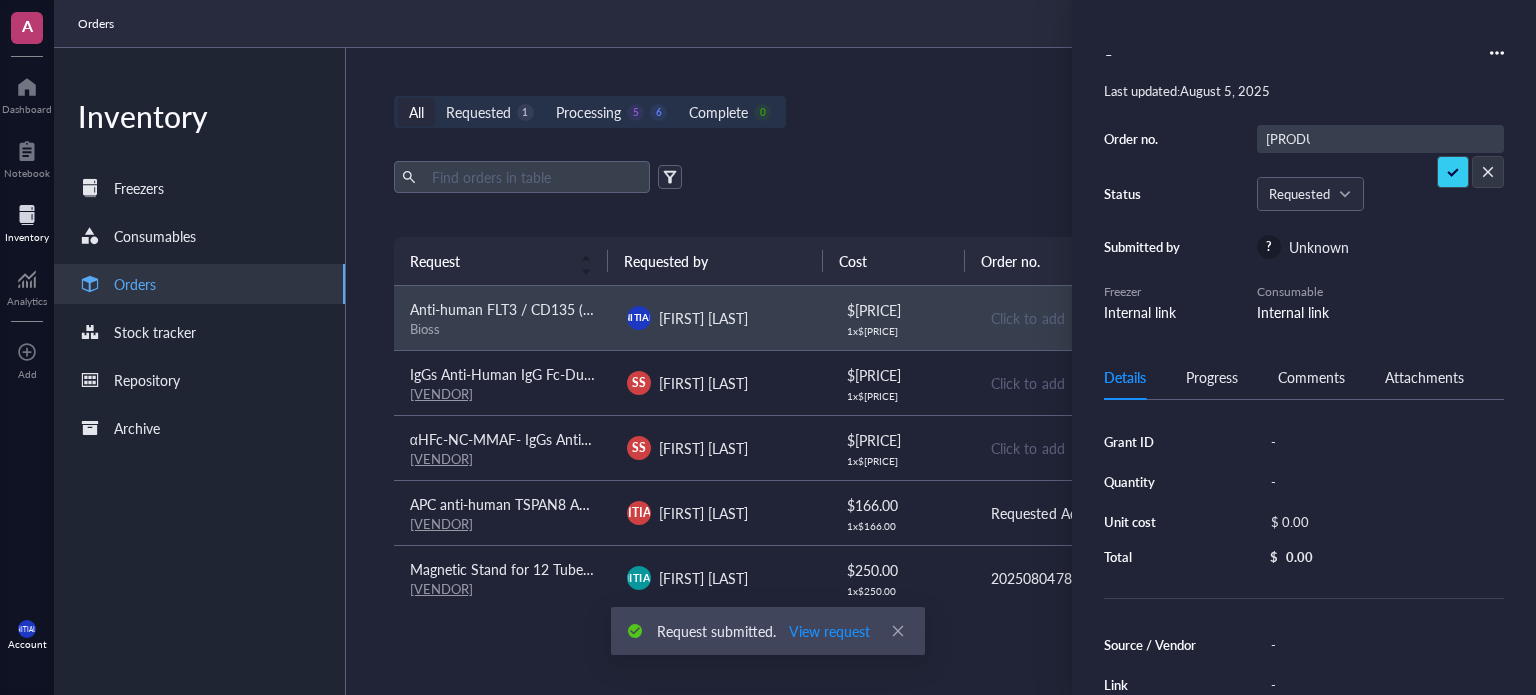 scroll, scrollTop: 0, scrollLeft: 4, axis: horizontal 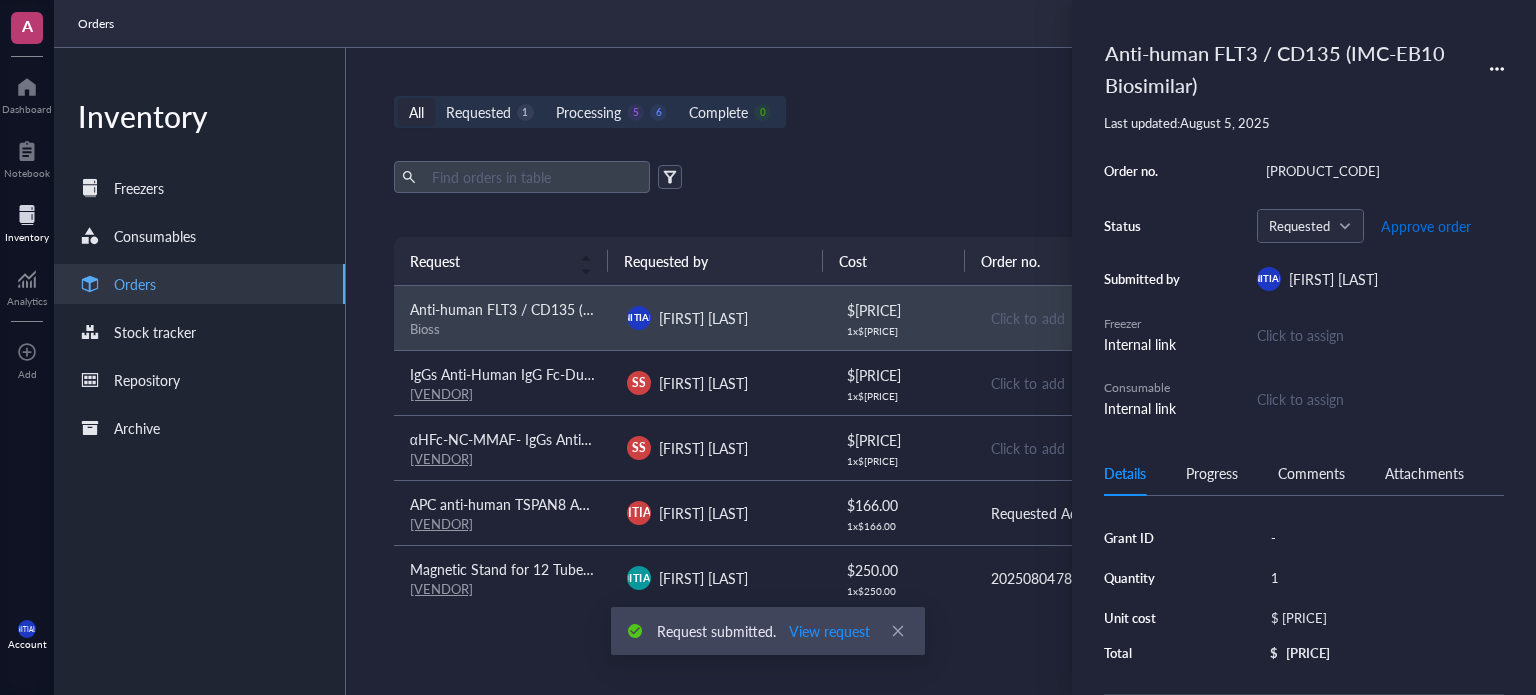 click on "Approve order" at bounding box center [1426, 226] 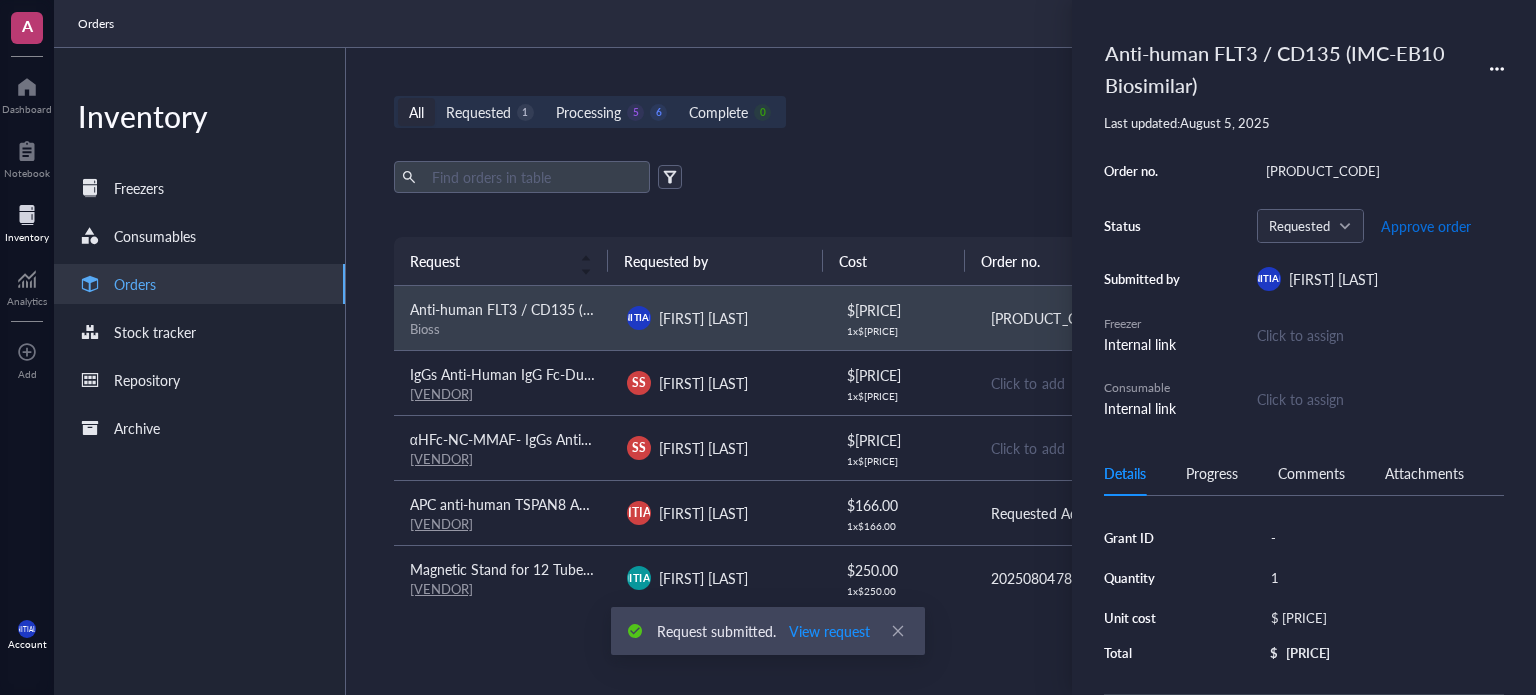 click on "Approve order" at bounding box center (1426, 226) 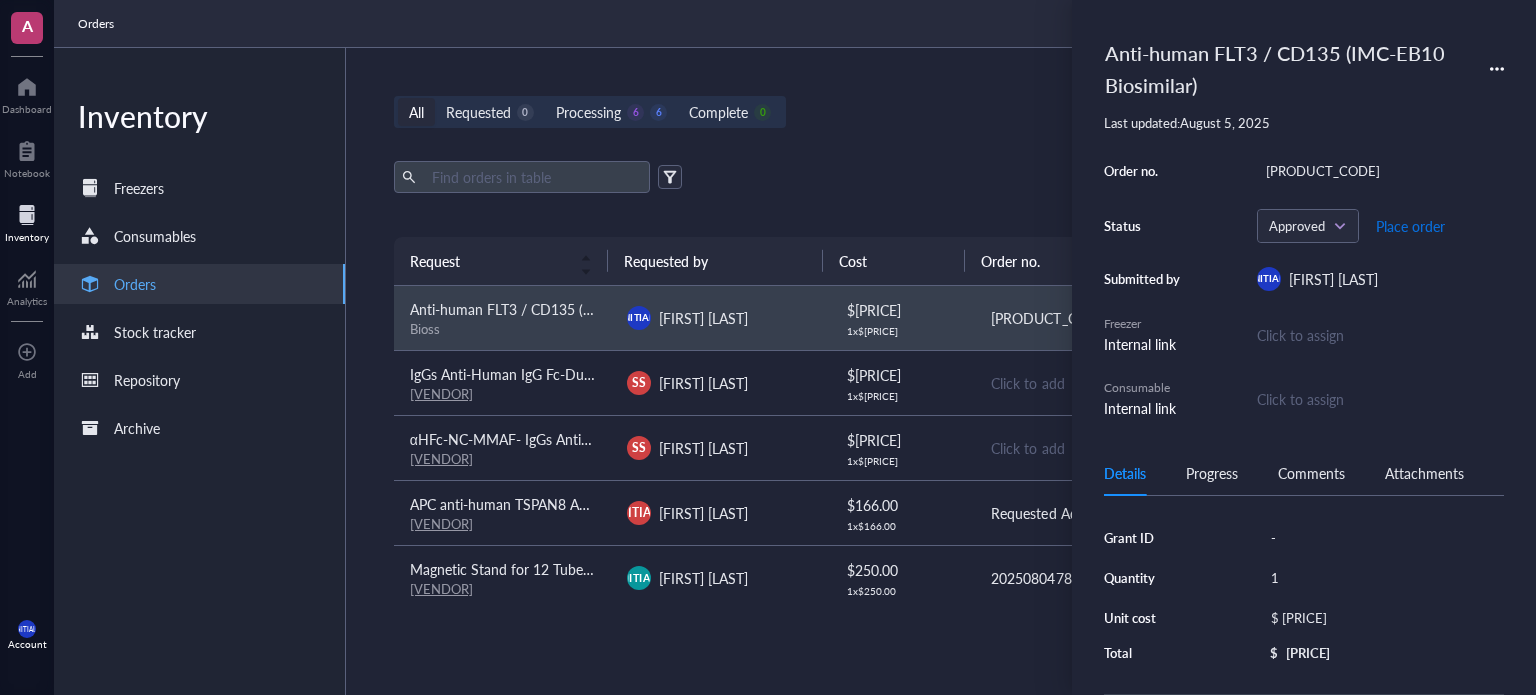 click on "Place order" at bounding box center (1410, 226) 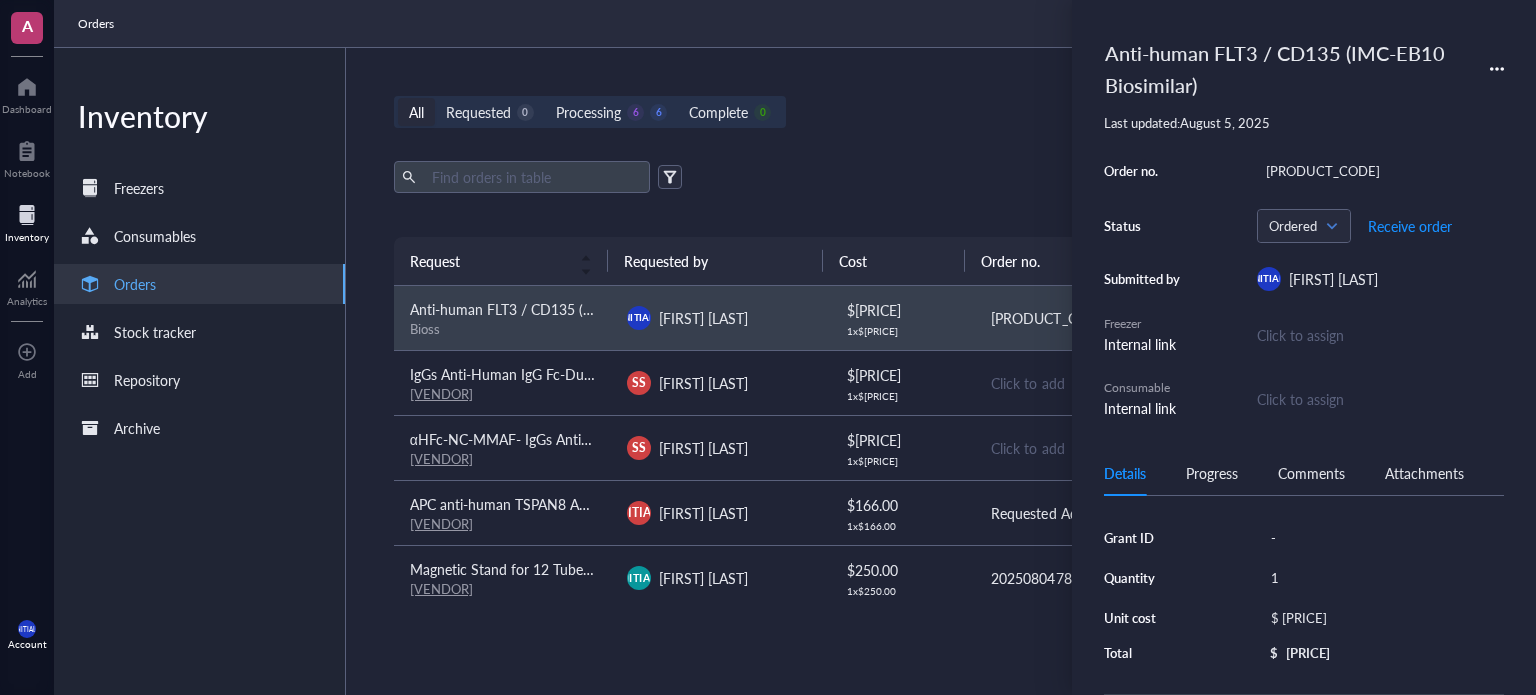 click on "Last updated:  [DATE] Order no. Click to add Status Requested Approve order Submitted by [INITIALS] [FIRST] [LAST] Freezer Internal link Click to assign Consumable Internal link Click to assign 0 Add 1 Total: 1 Set Quantity to Cancel Update Details Progress Comments Attachments Grant ID - Quantity 1 Unit cost $ [PRICE] Total $ [PRICE] Source / Vendor Moradec Link https://www.moradec.com/catalog_adc.html Reference - Catalog no. AH-102DD-50 Lot no. - Concentration - Vol/Mass - Notes -" at bounding box center (937, 371) 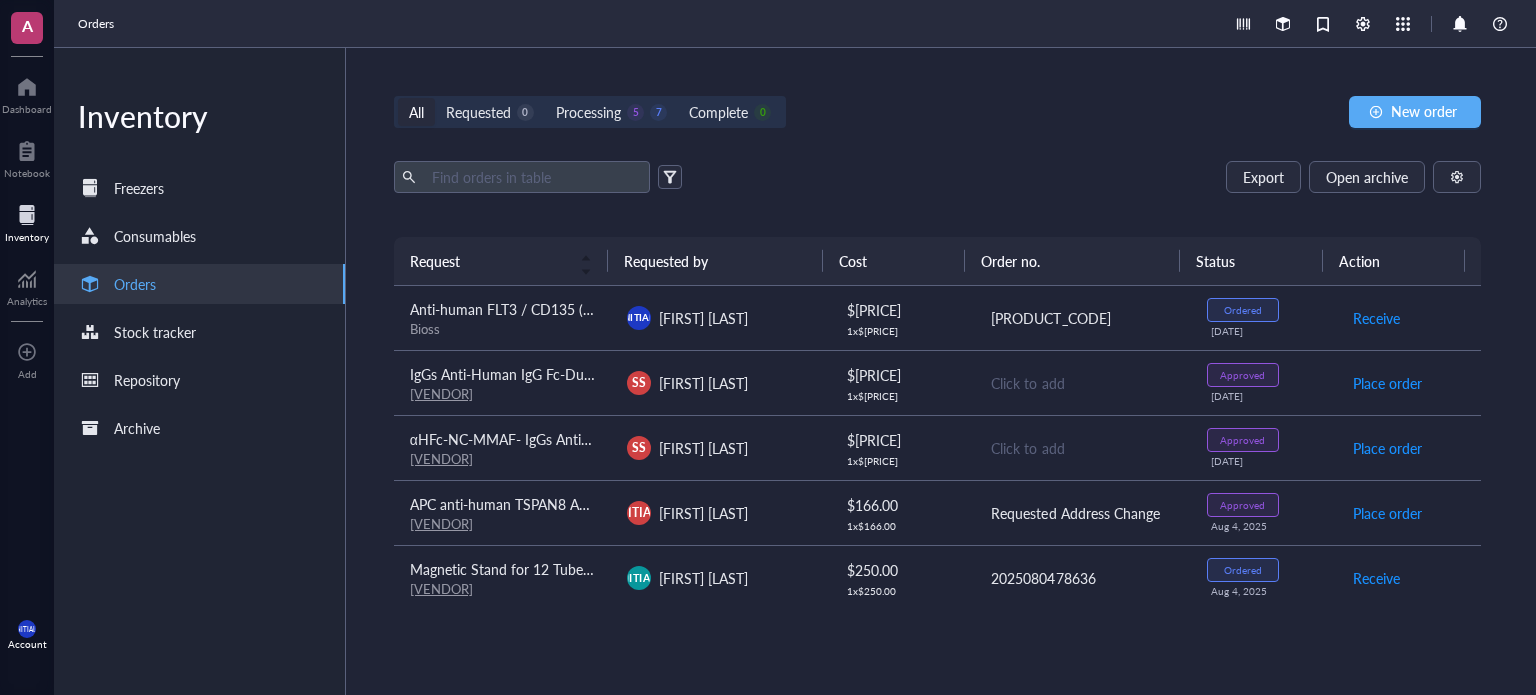 click on "[PRODUCT_CODE]" at bounding box center [1081, 318] 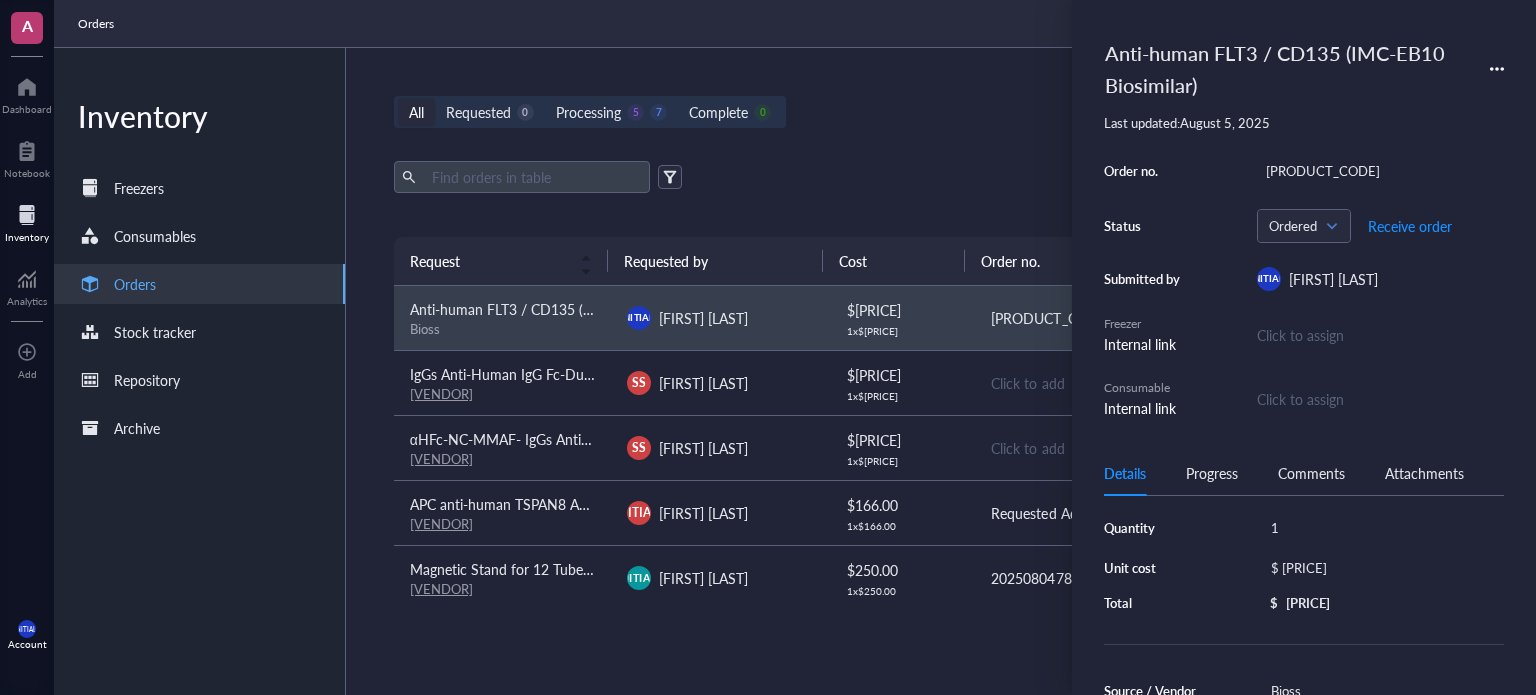 scroll, scrollTop: 100, scrollLeft: 0, axis: vertical 